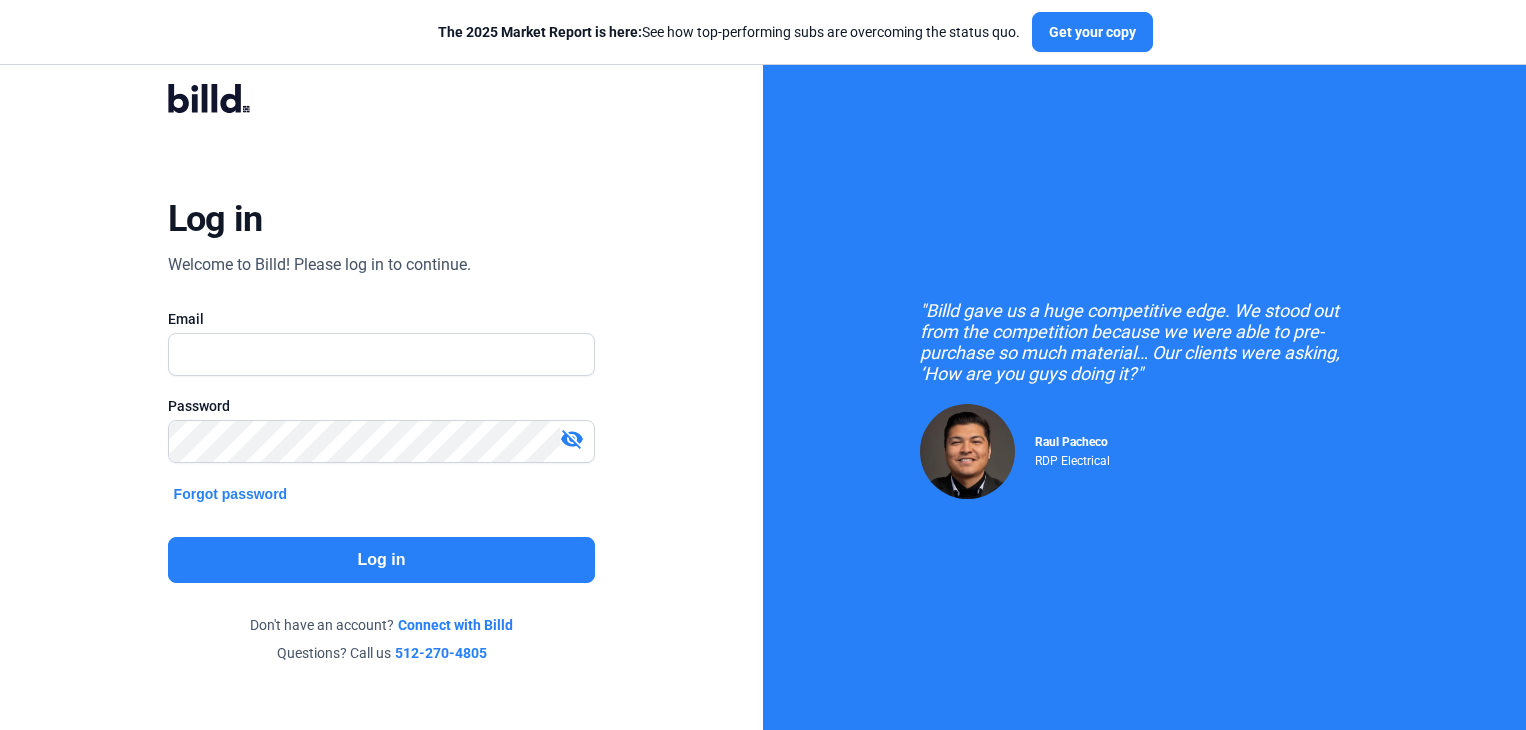 scroll, scrollTop: 0, scrollLeft: 0, axis: both 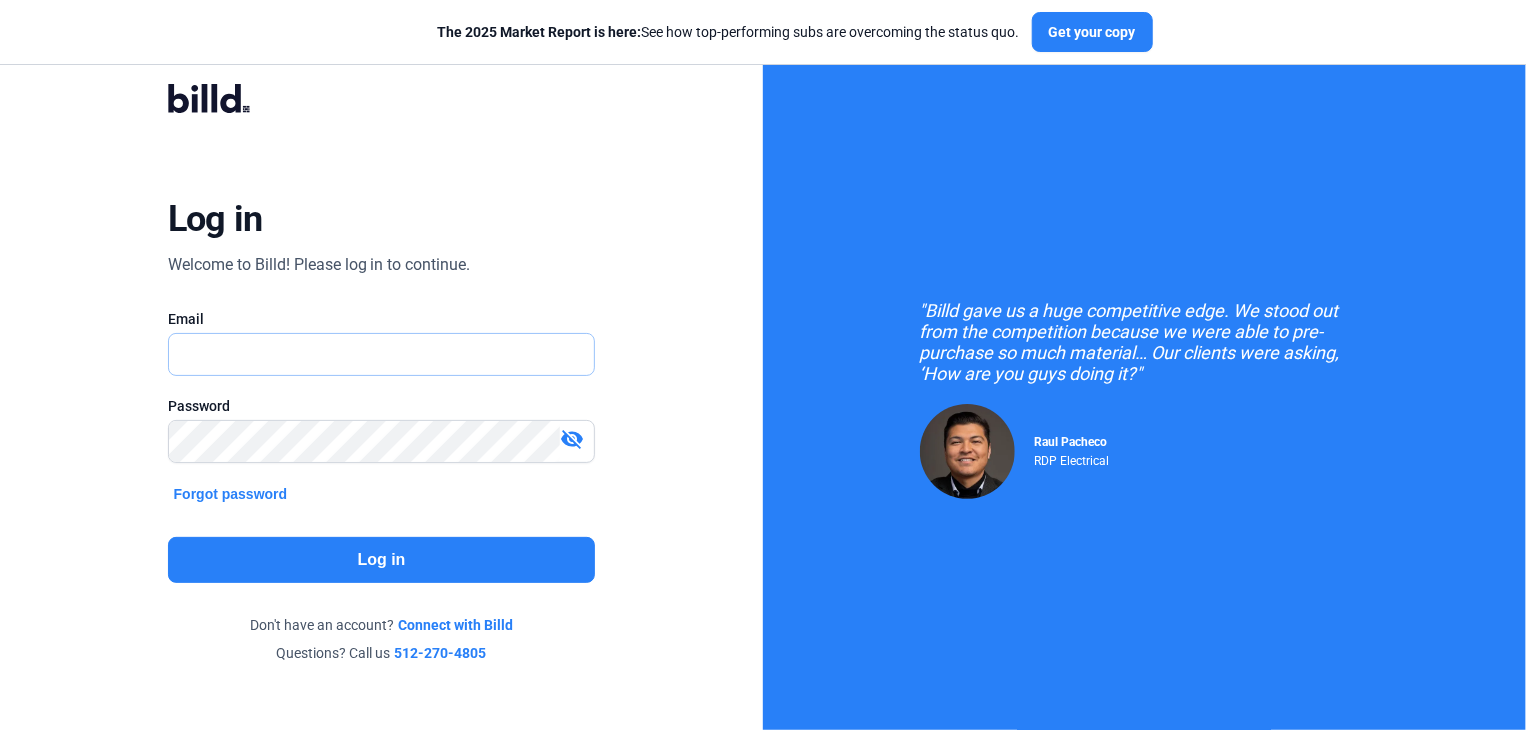 click at bounding box center [371, 354] 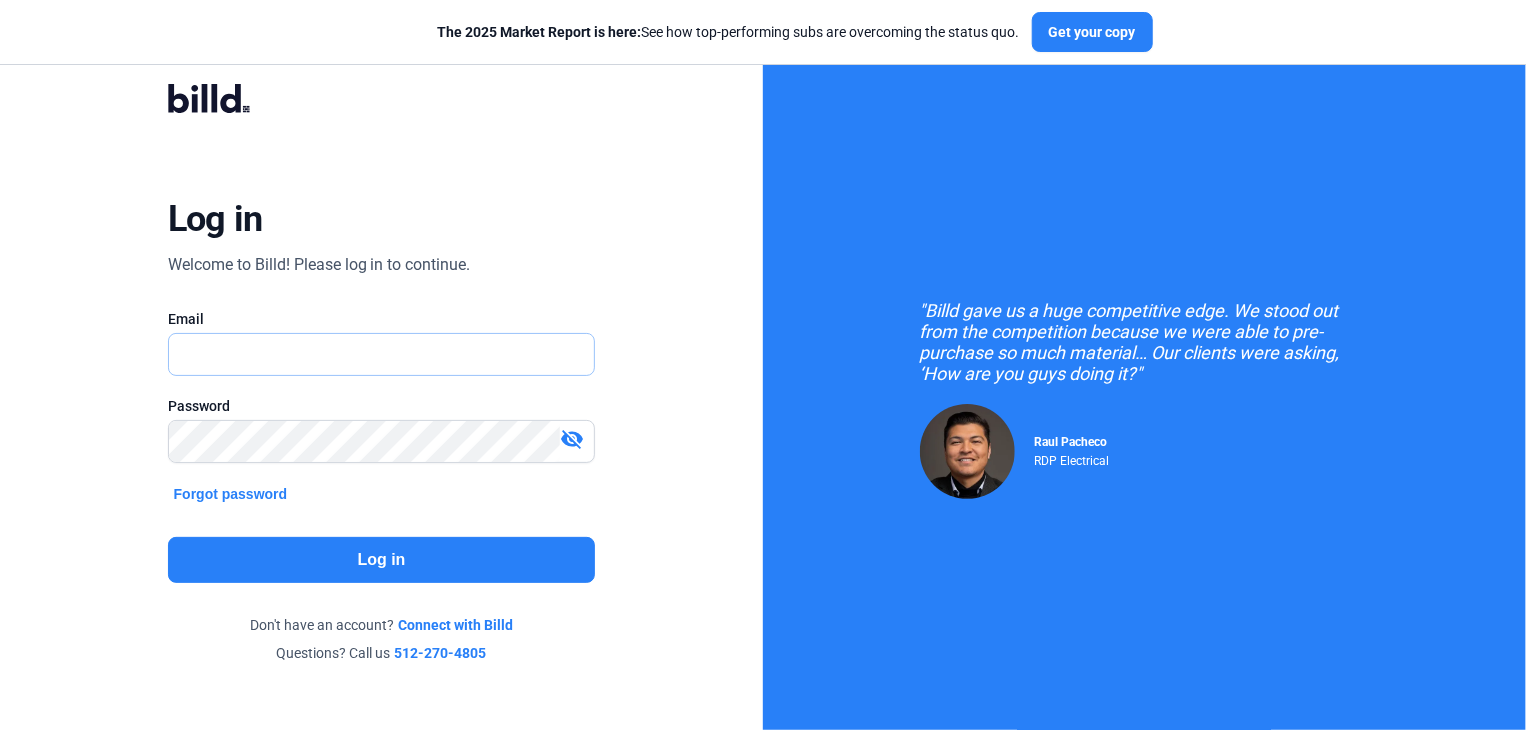 type on "bgoldman@example.com" 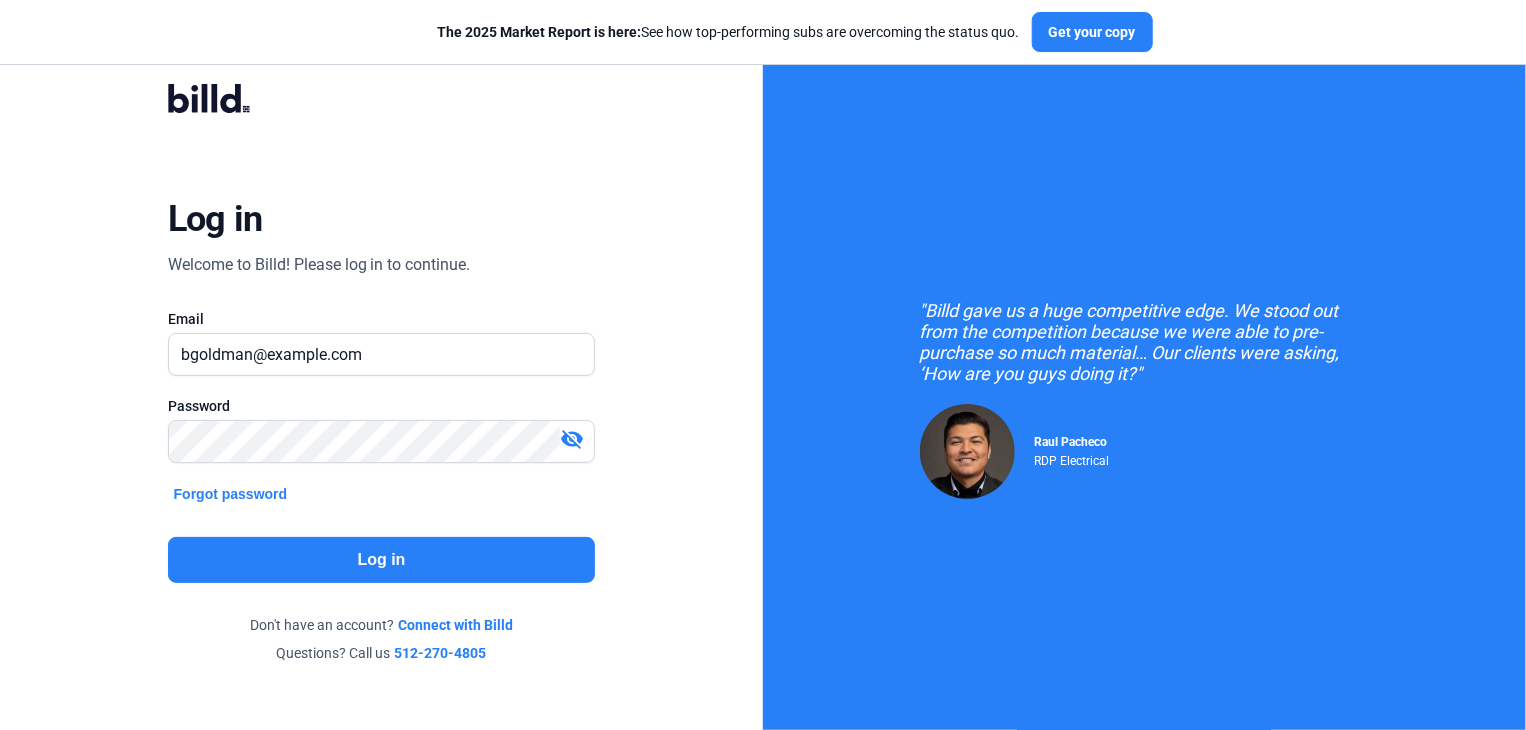 click on "visibility_off" at bounding box center (572, 439) 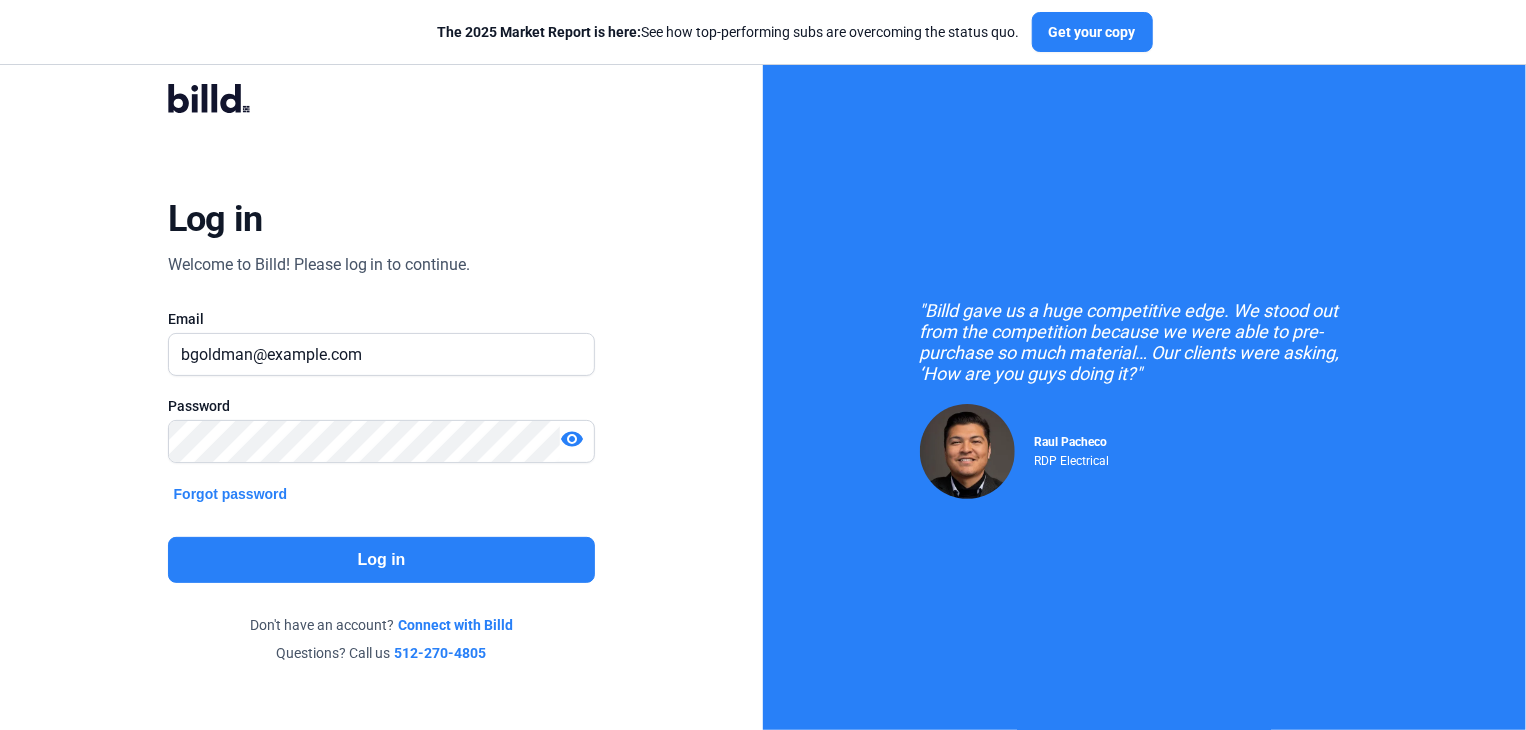 click on "Log in" 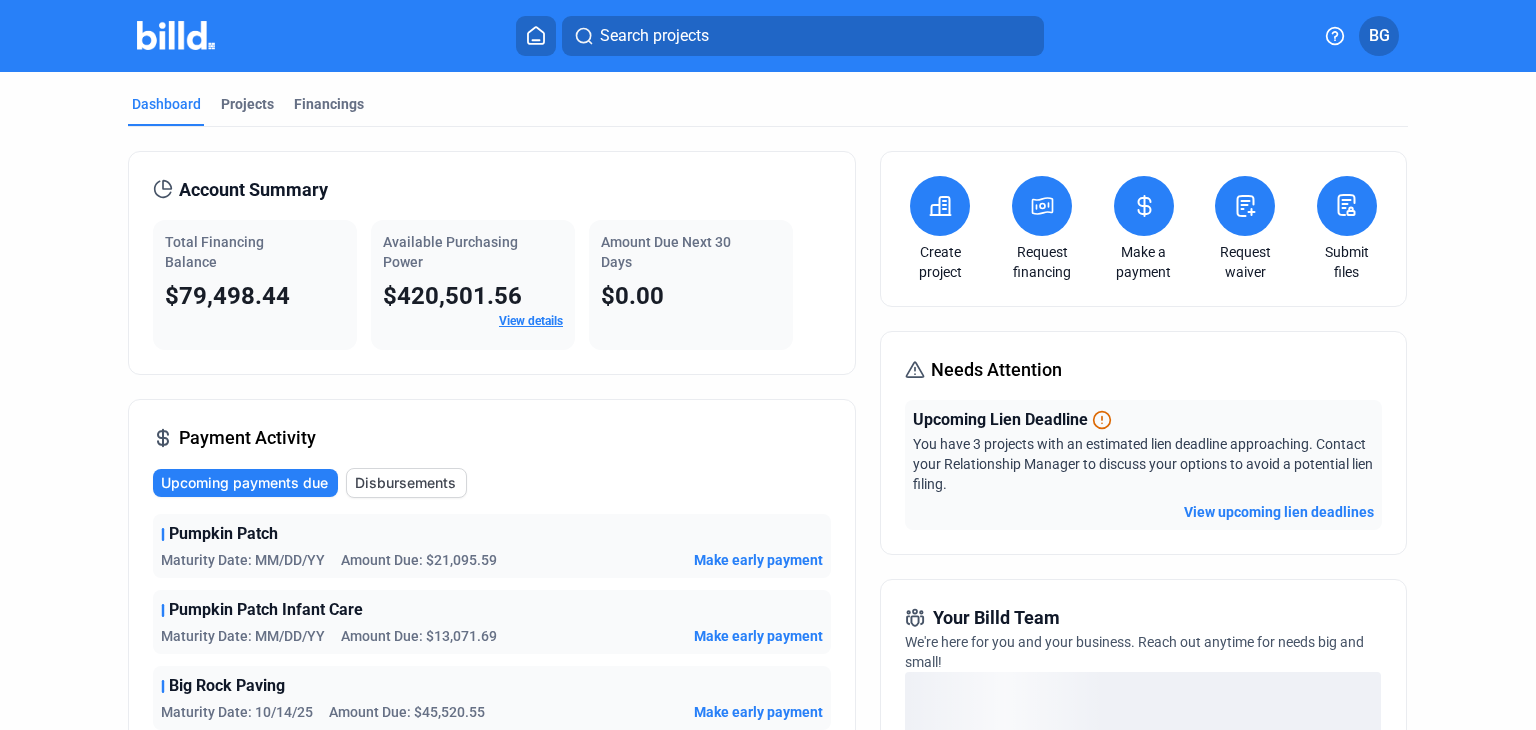 click 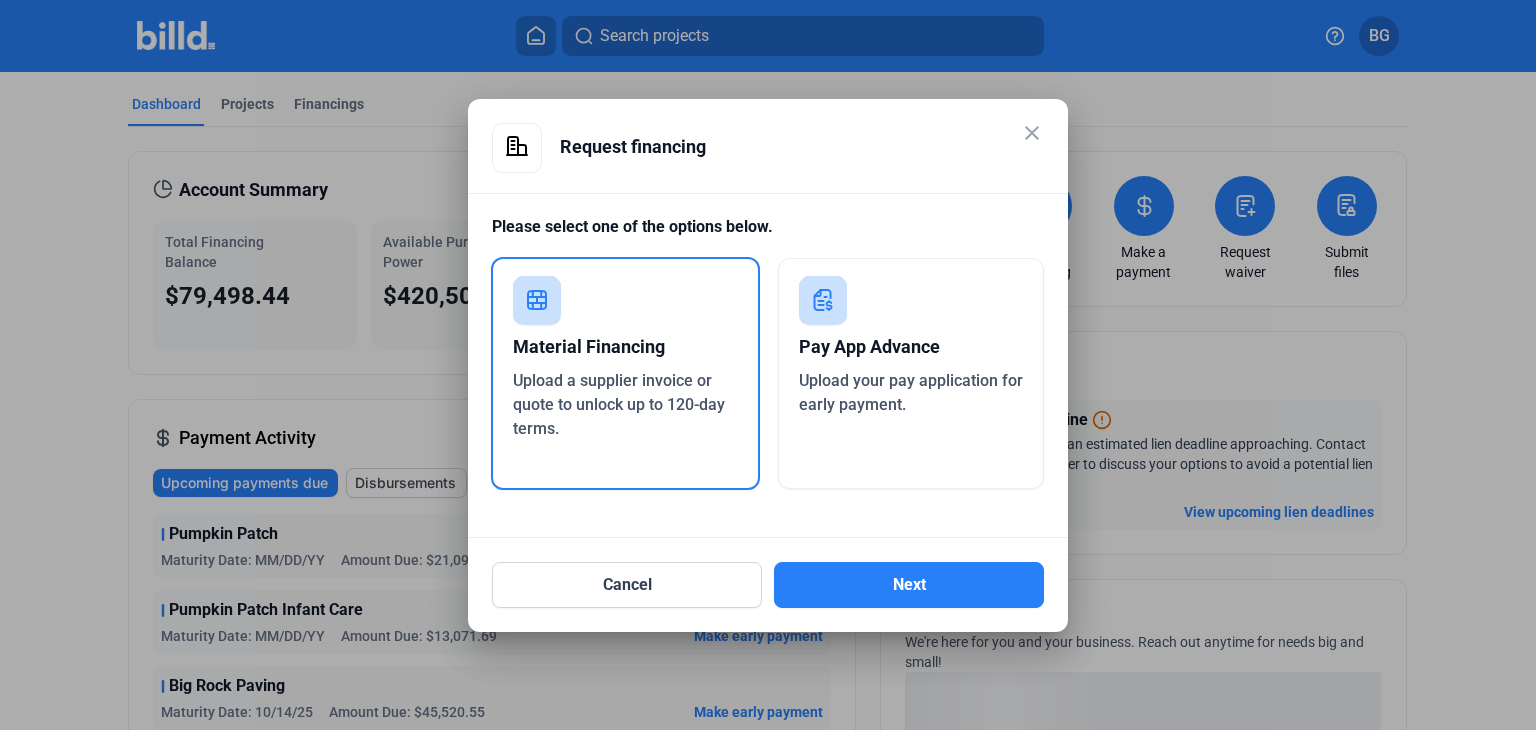 click on "Upload a supplier invoice or quote to unlock up to 120-day terms." at bounding box center [619, 404] 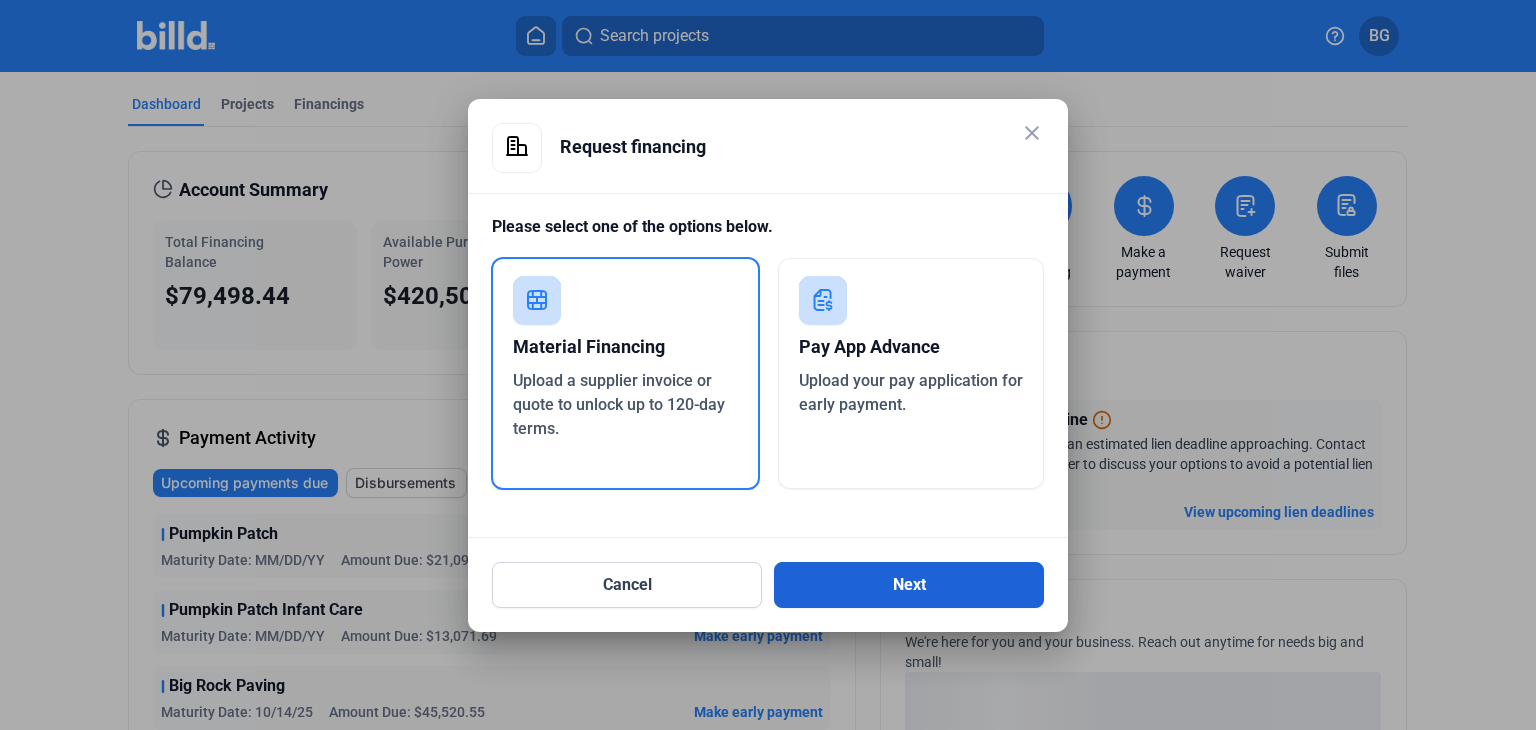 click on "Next" at bounding box center [909, 585] 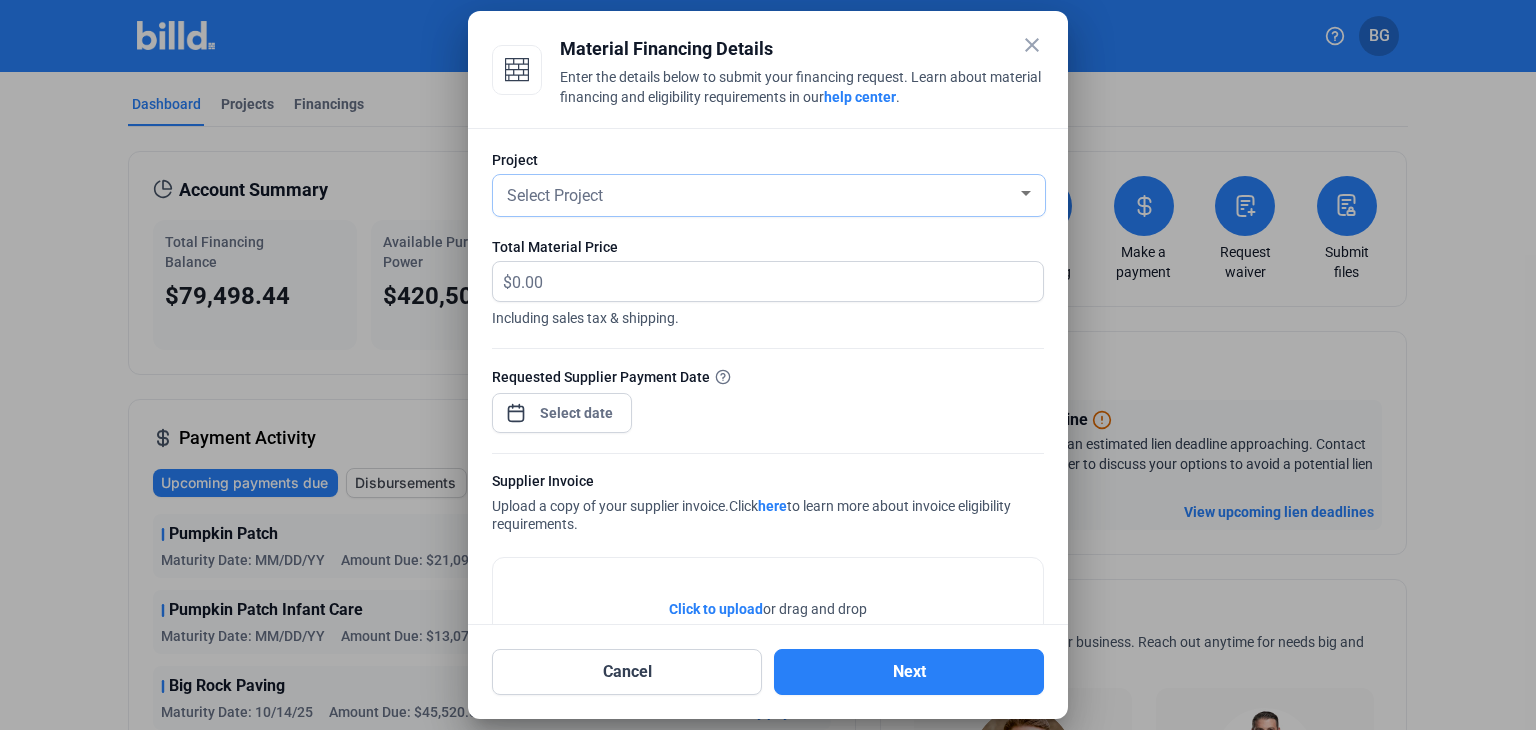 click at bounding box center [1026, 194] 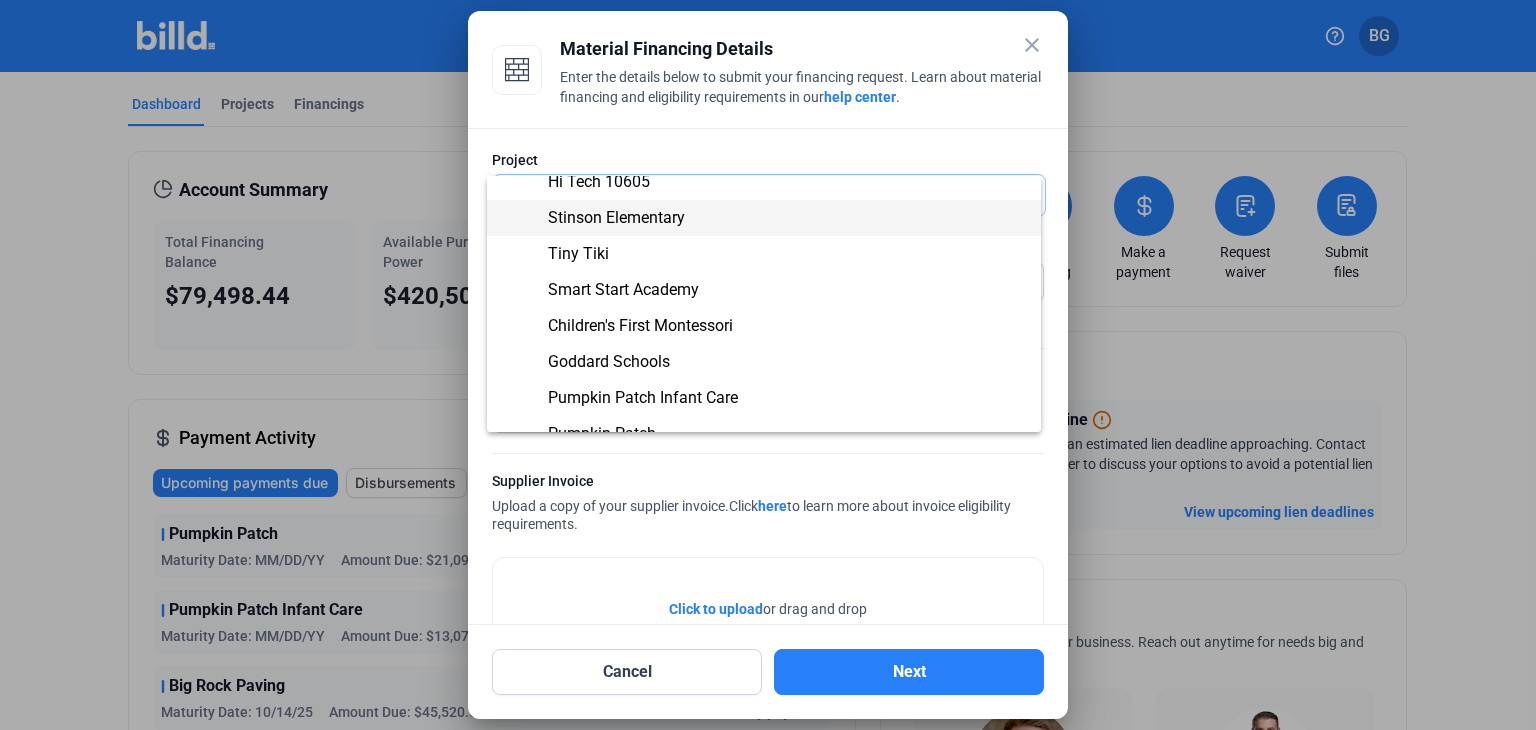 scroll, scrollTop: 0, scrollLeft: 0, axis: both 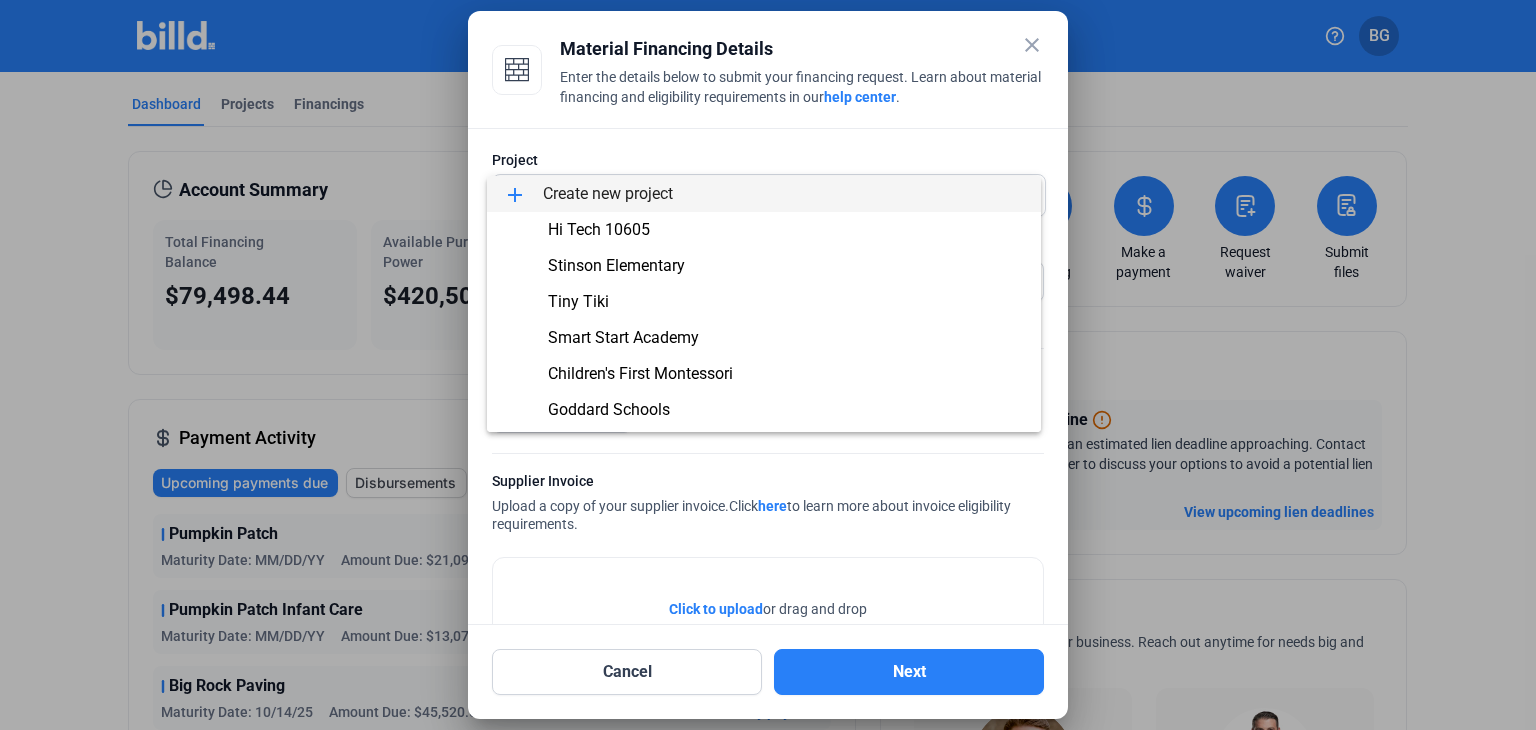 click at bounding box center (768, 365) 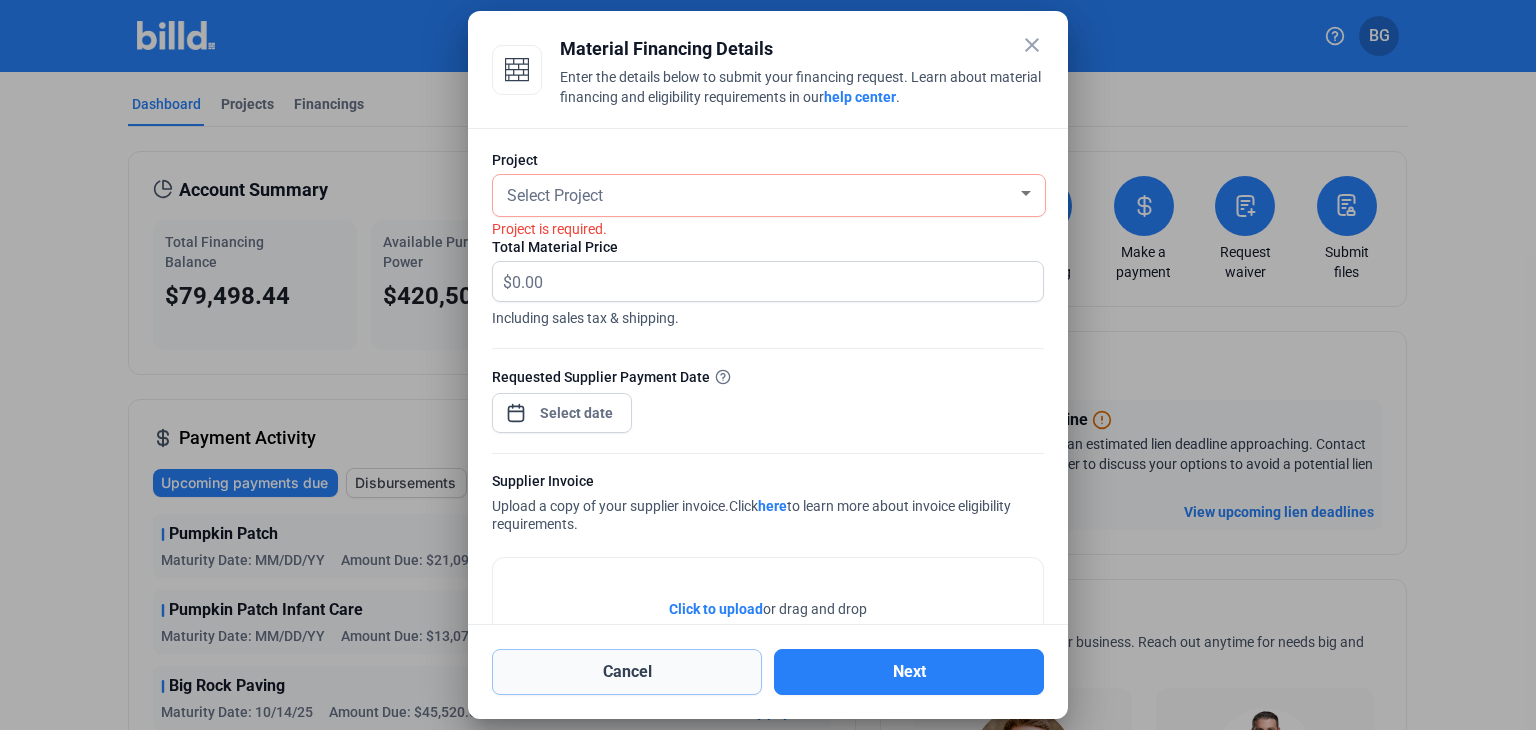 drag, startPoint x: 608, startPoint y: 664, endPoint x: 620, endPoint y: 660, distance: 12.649111 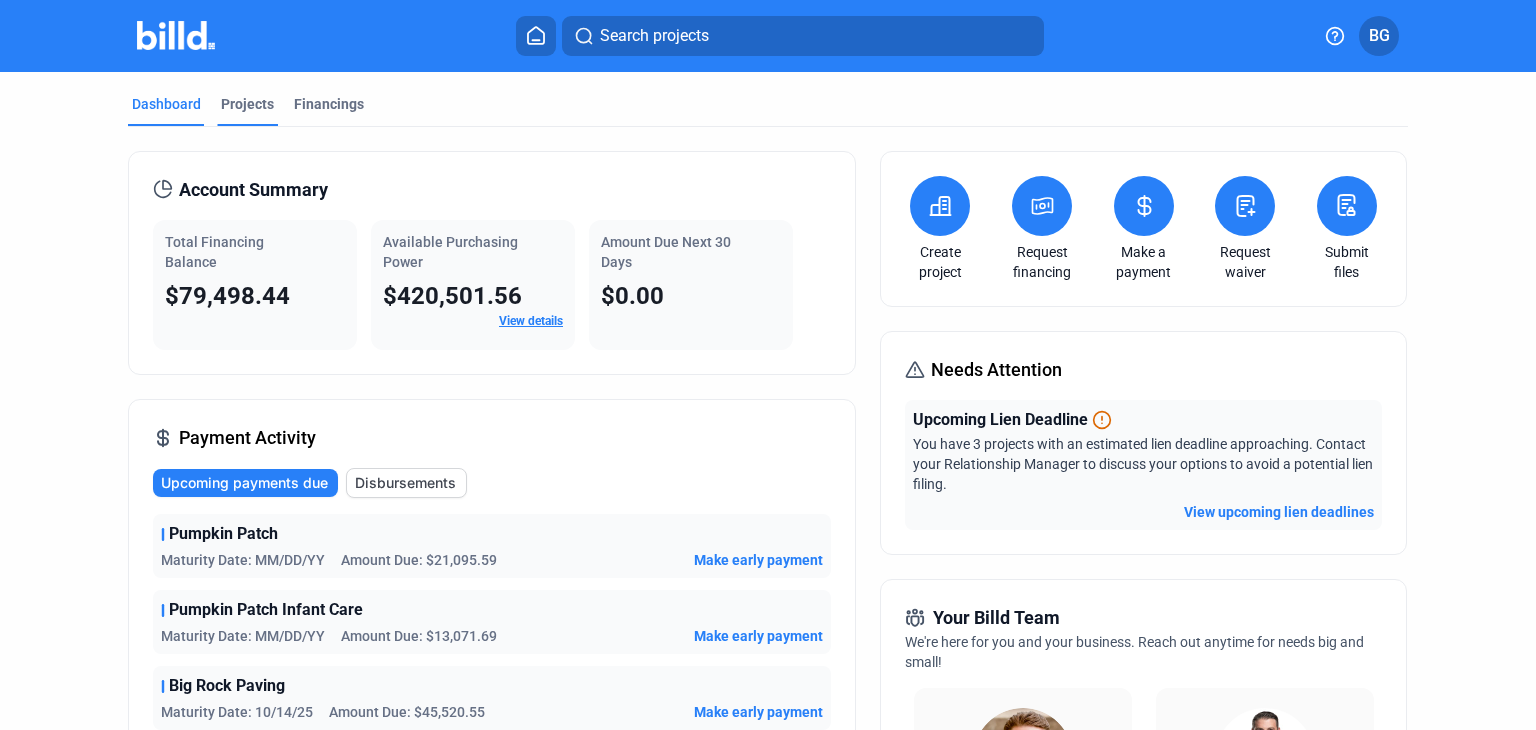 click on "Projects" at bounding box center [247, 104] 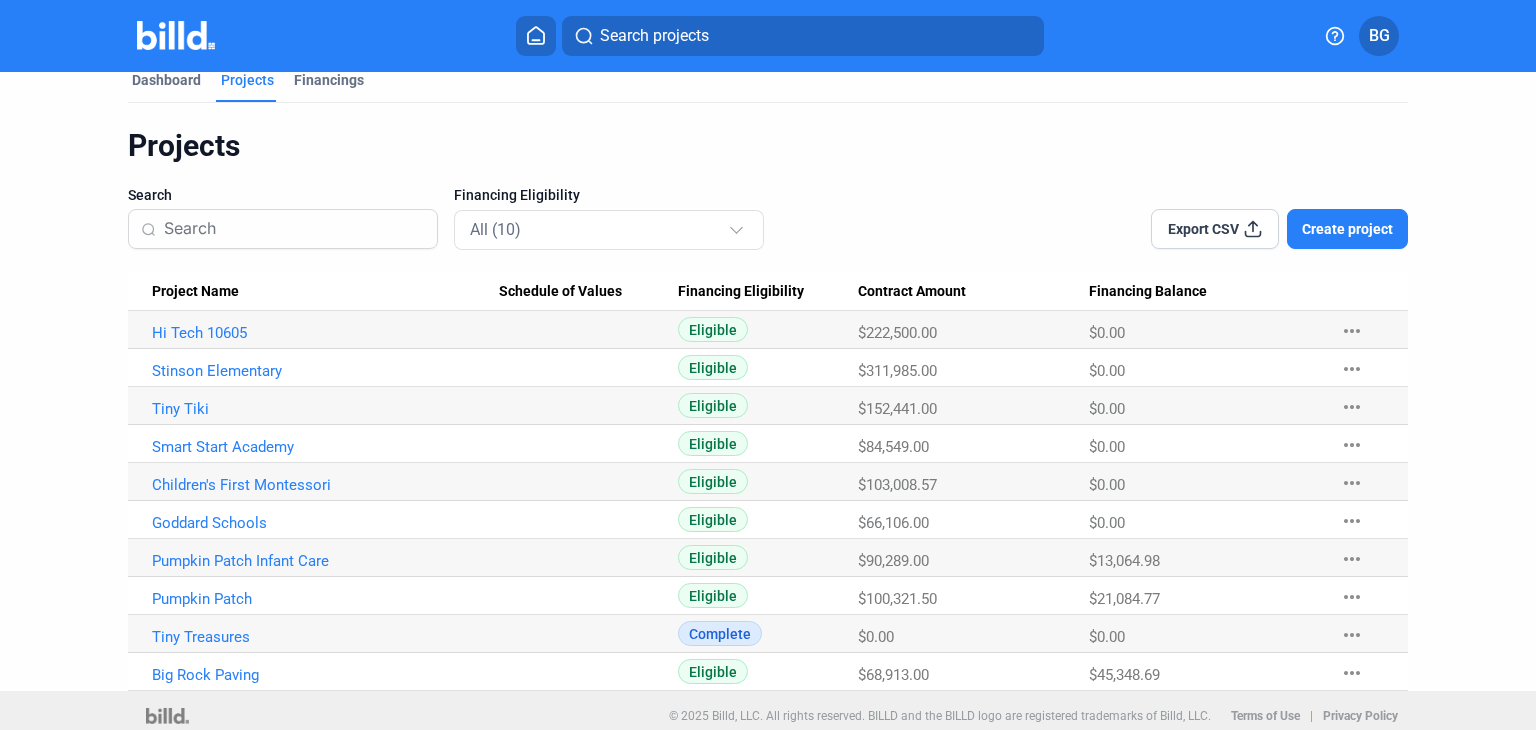 scroll, scrollTop: 35, scrollLeft: 0, axis: vertical 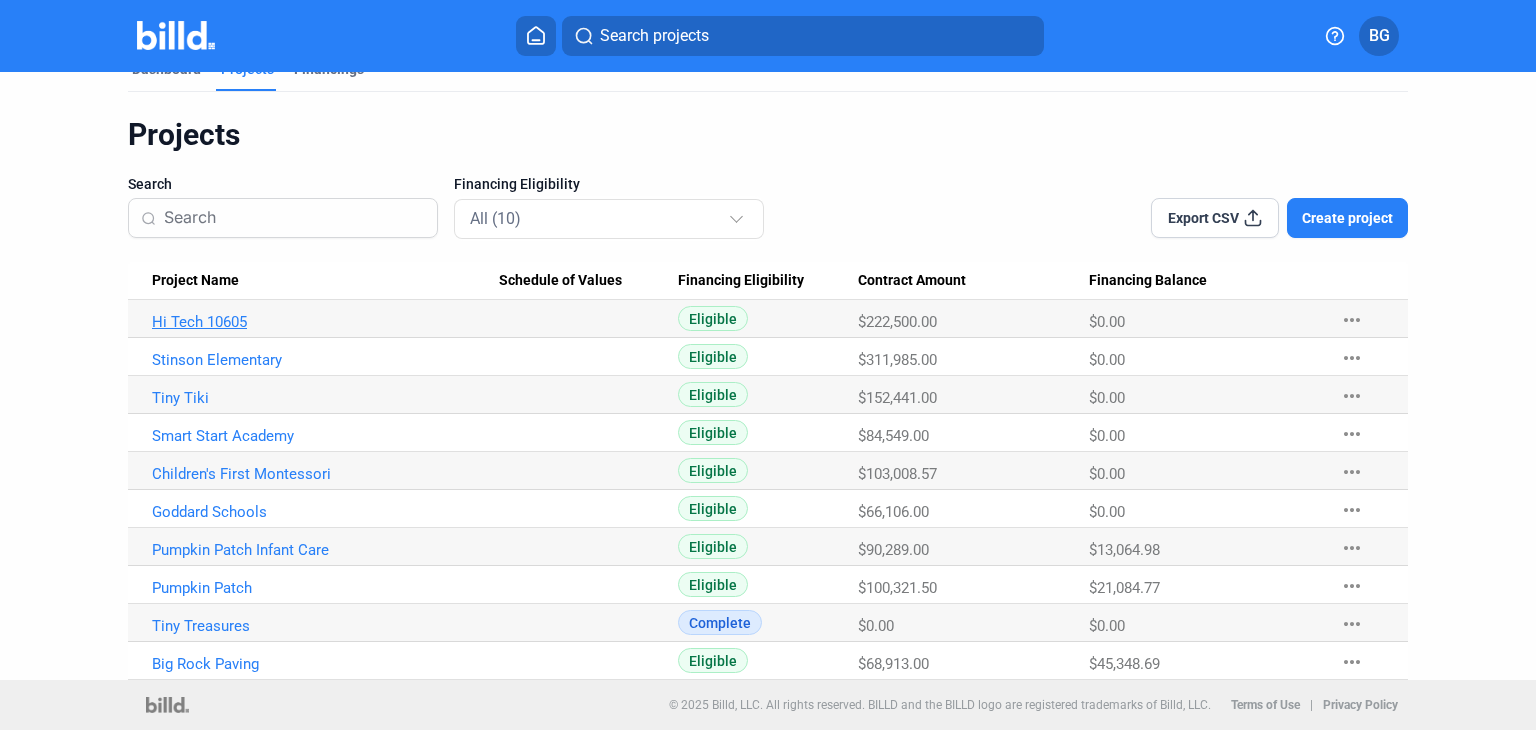 click on "Hi Tech 10605" at bounding box center [325, 322] 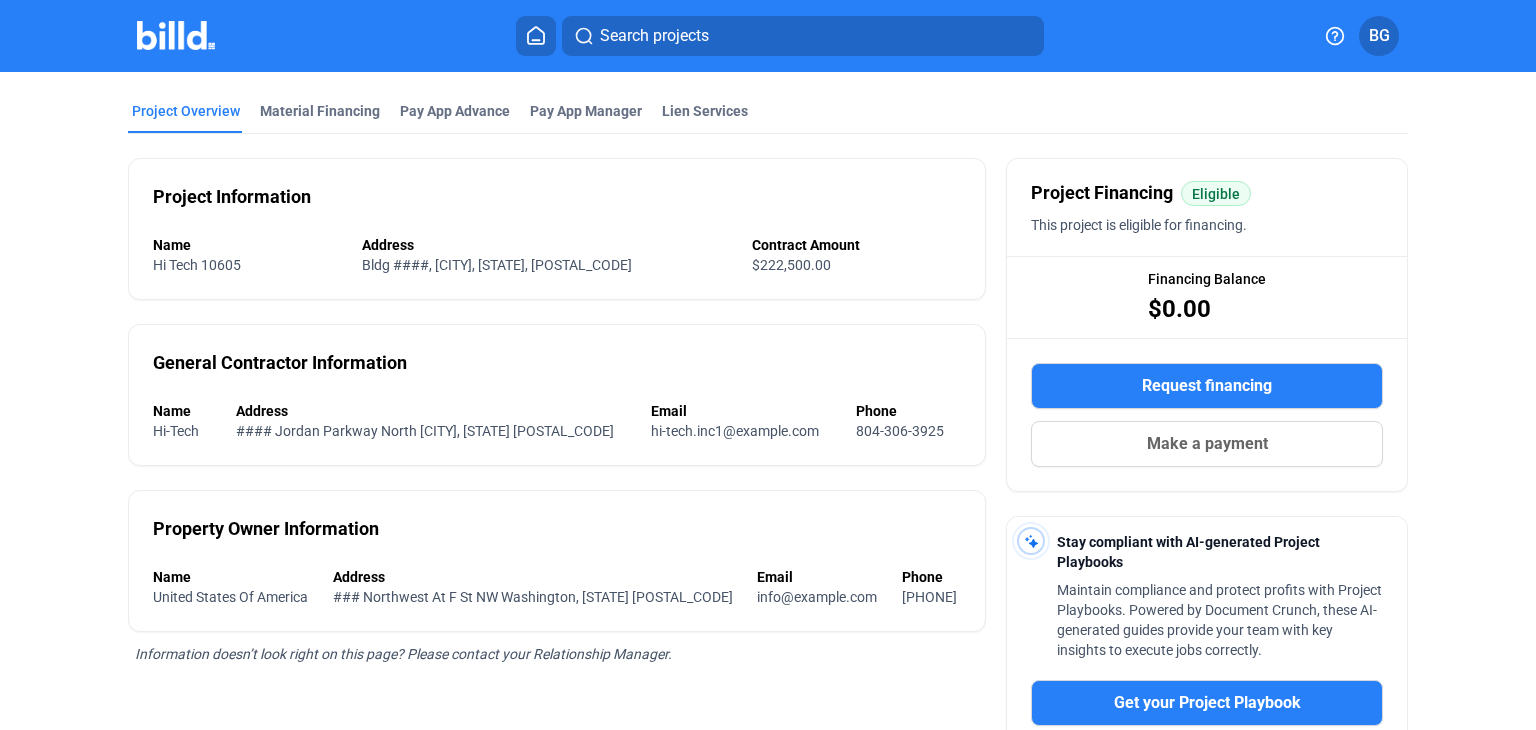 scroll, scrollTop: 200, scrollLeft: 0, axis: vertical 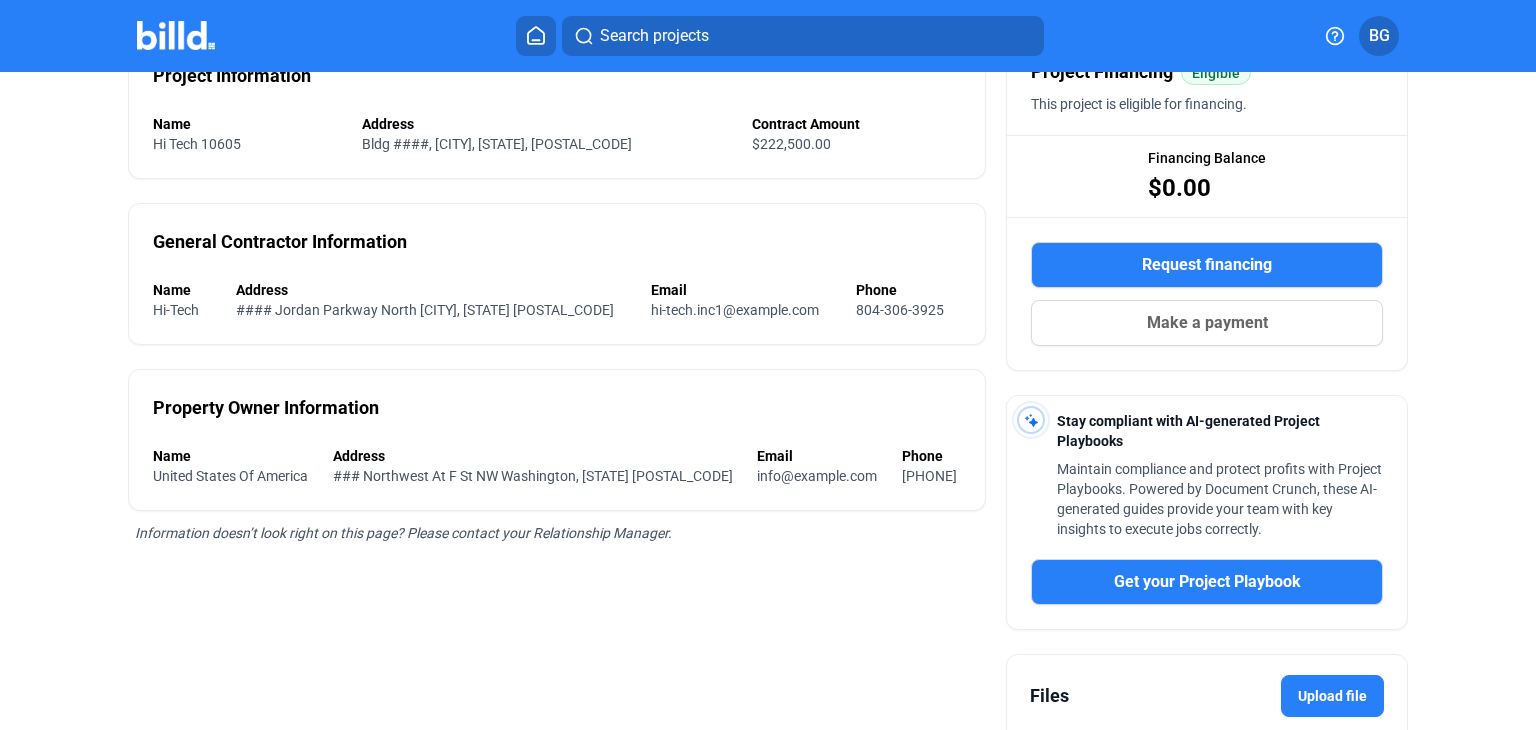 click on "Request financing" at bounding box center (1207, 265) 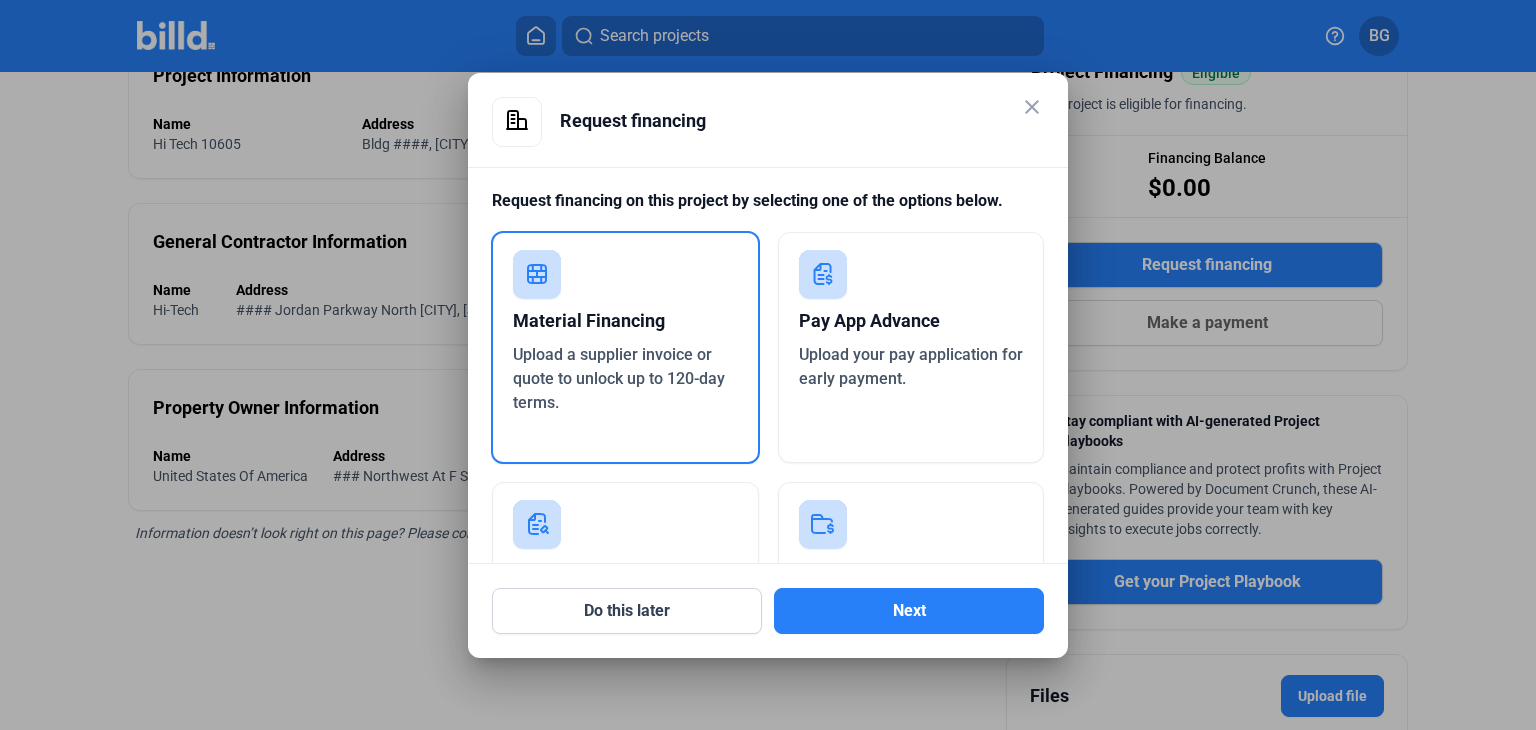 click on "Upload a supplier invoice or quote to unlock up to 120-day terms." at bounding box center (625, 379) 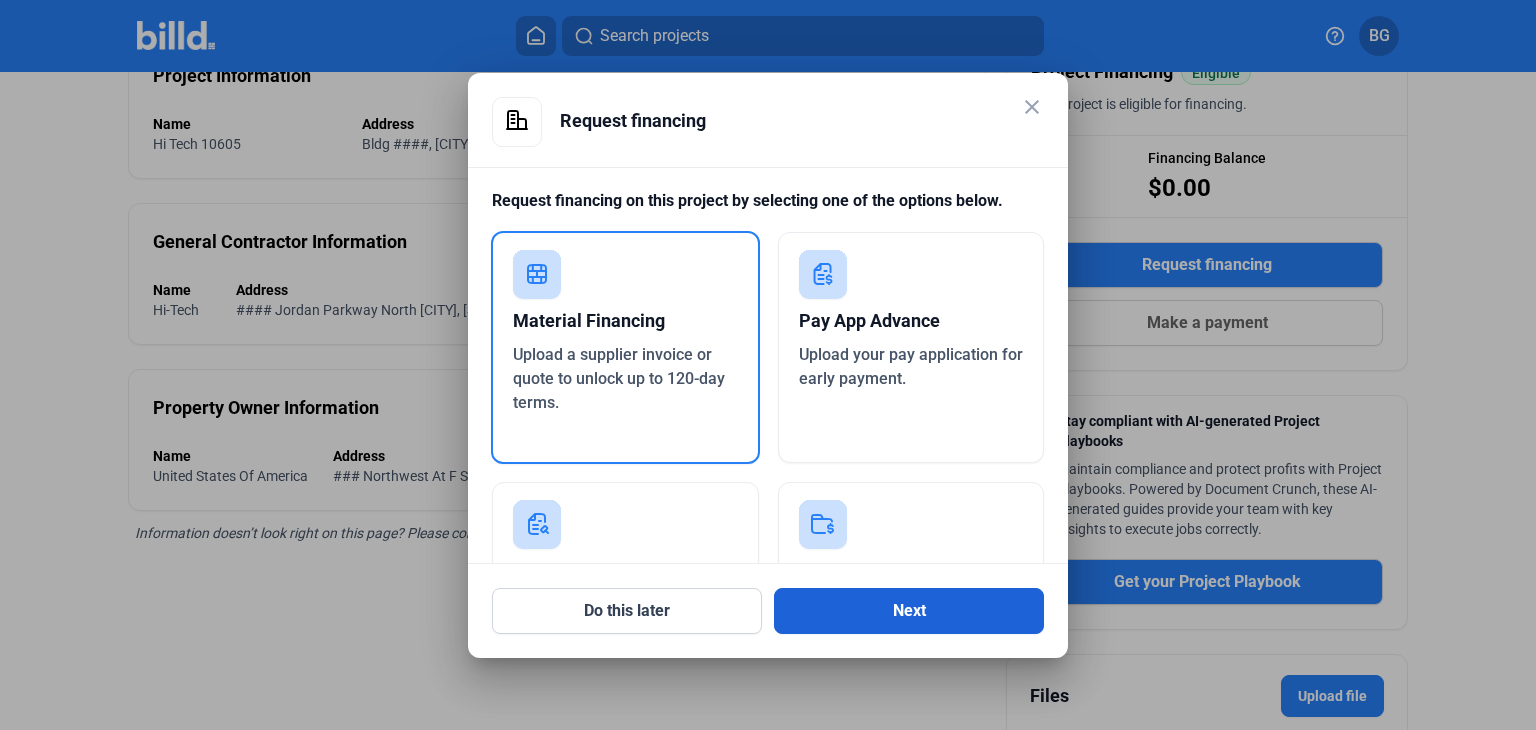 click on "Next" at bounding box center (909, 611) 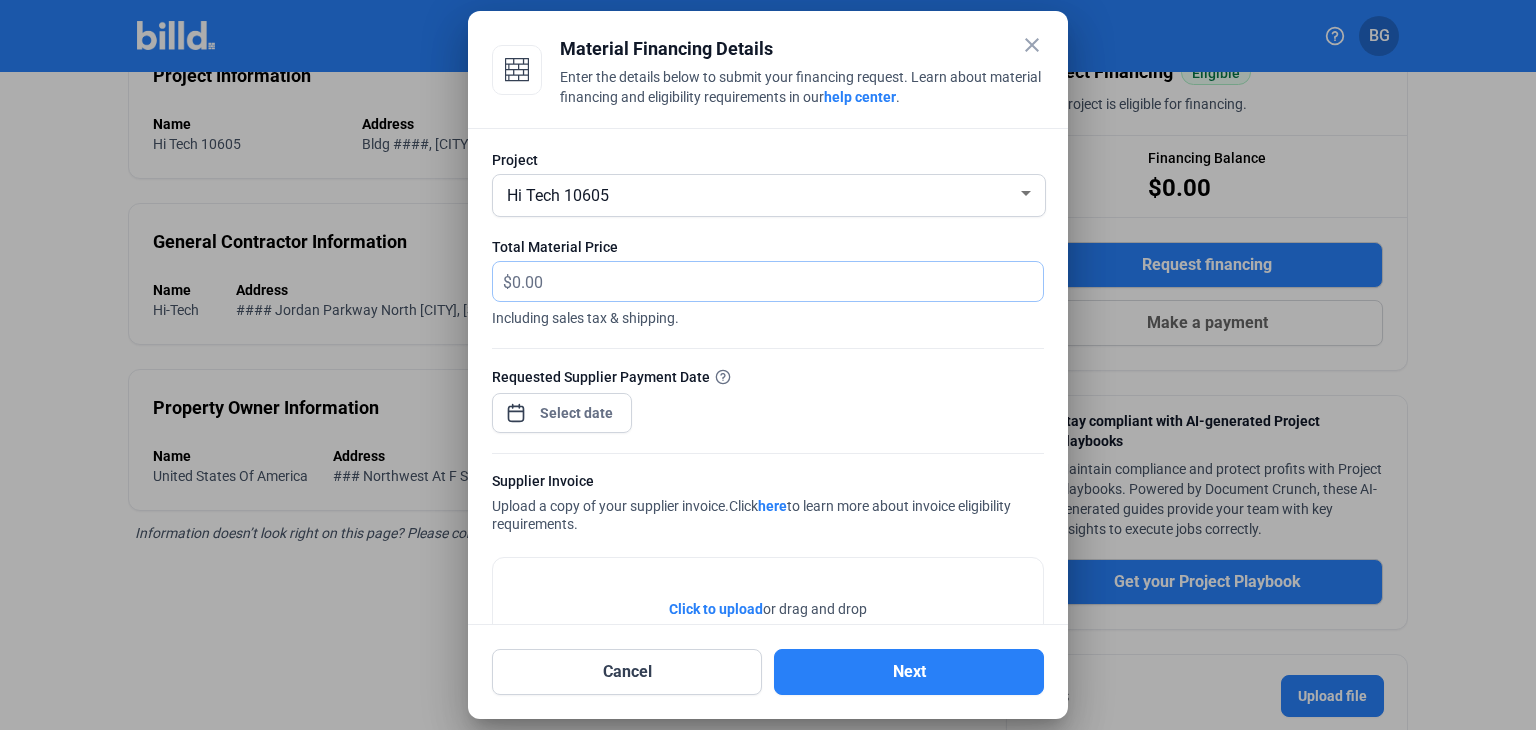 click at bounding box center (766, 281) 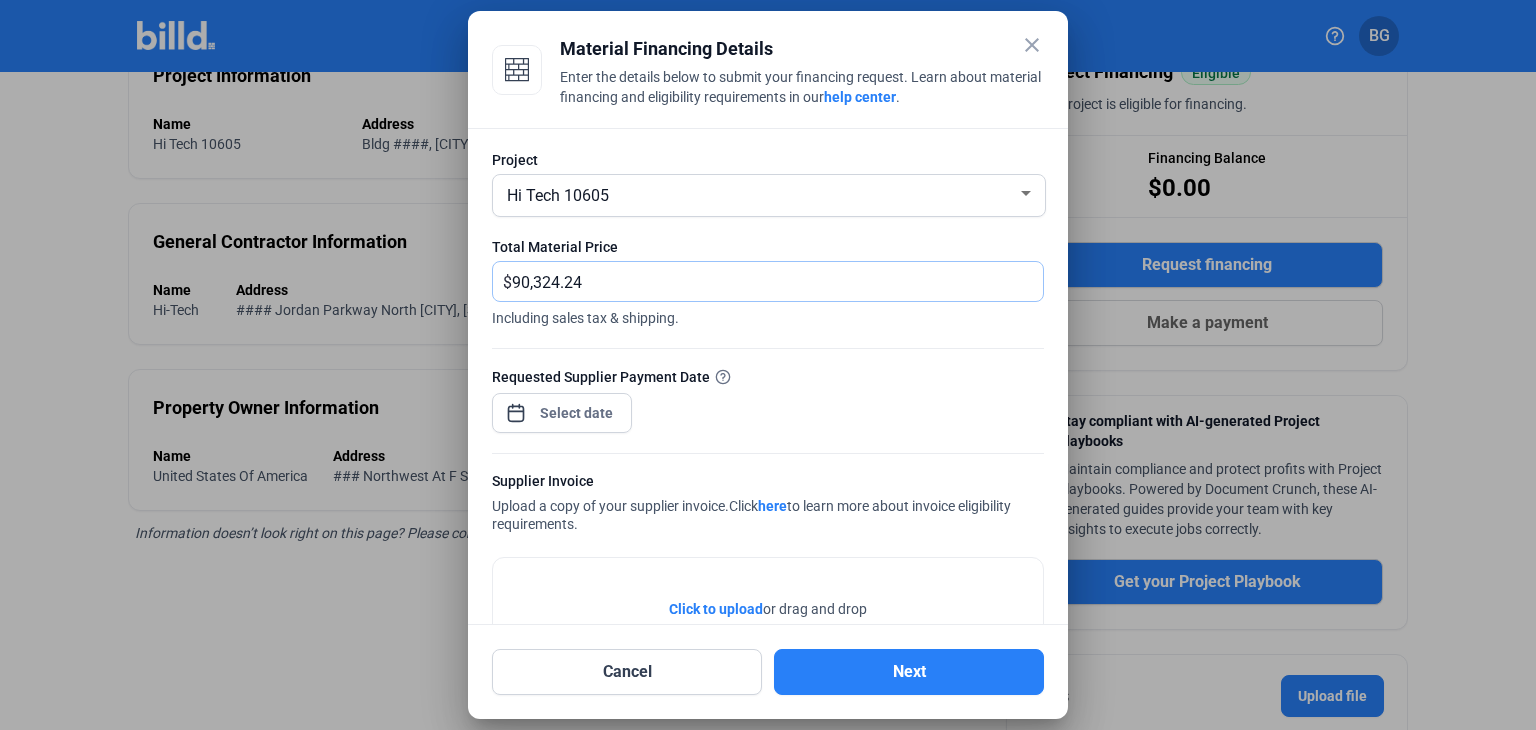 type on "90,324.24" 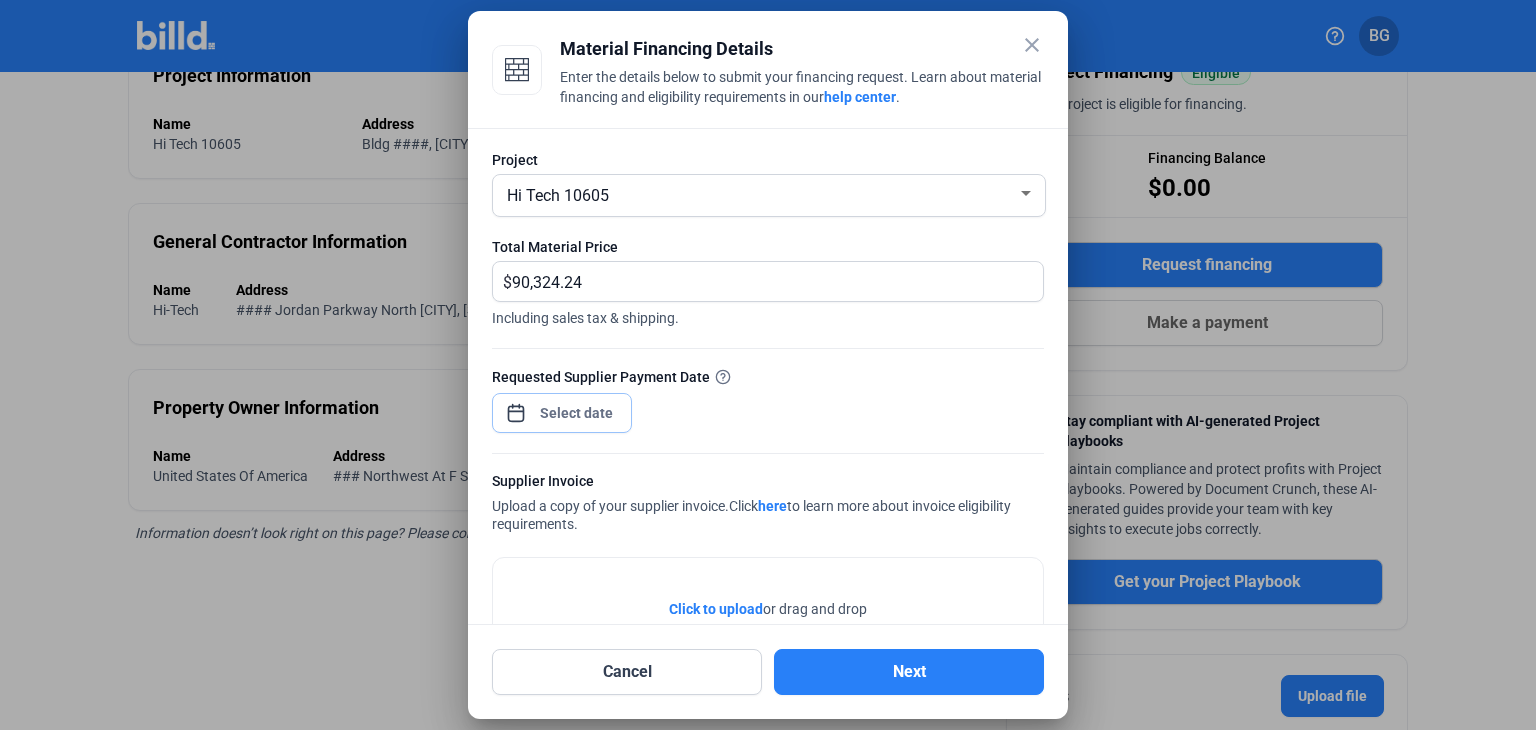 type 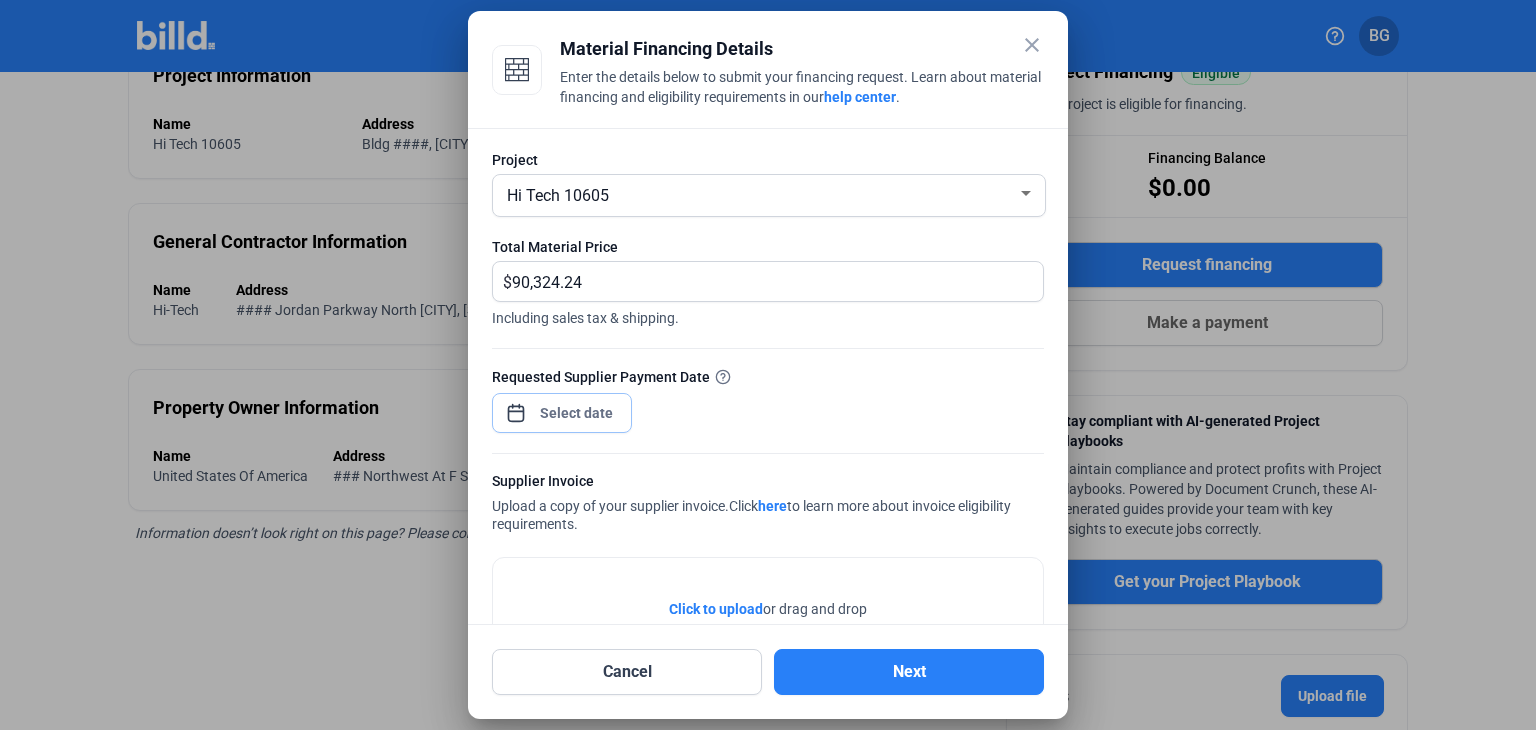 click on "close  Material Financing Details   Enter the details below to submit your financing request. Learn about material financing and eligibility requirements in our   help center .  Project  Hi Tech ####  Total Material Price  $ #######.## Including sales tax & shipping.  Requested Supplier Payment Date   Supplier Invoice   Upload a copy of your supplier invoice.   Click  here  to learn more about invoice eligibility requirements.  Click to upload  Tap to upload or drag and drop  Up to 20 files, max size per file is 15MB   Cancel   Next" at bounding box center (768, 365) 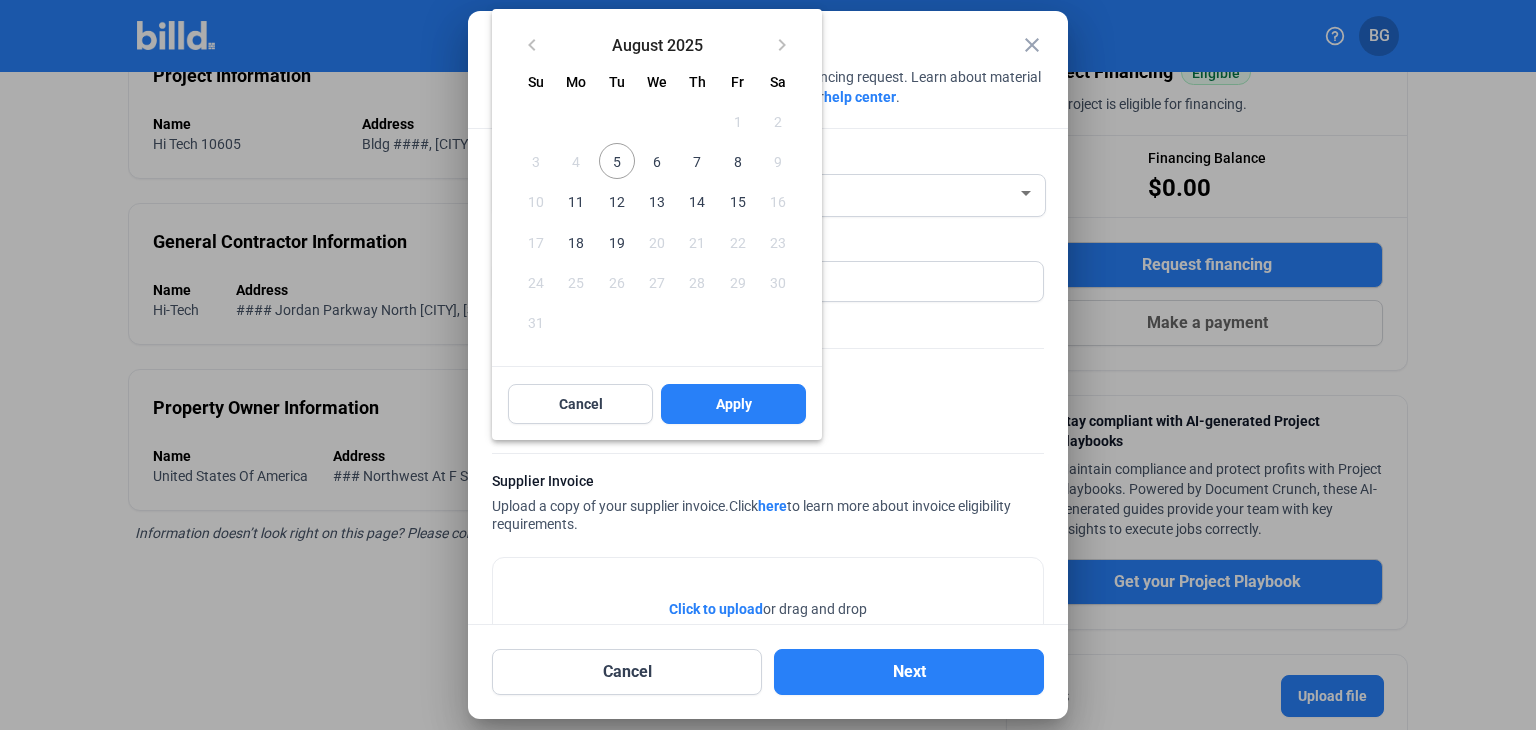 click on "6" at bounding box center [657, 161] 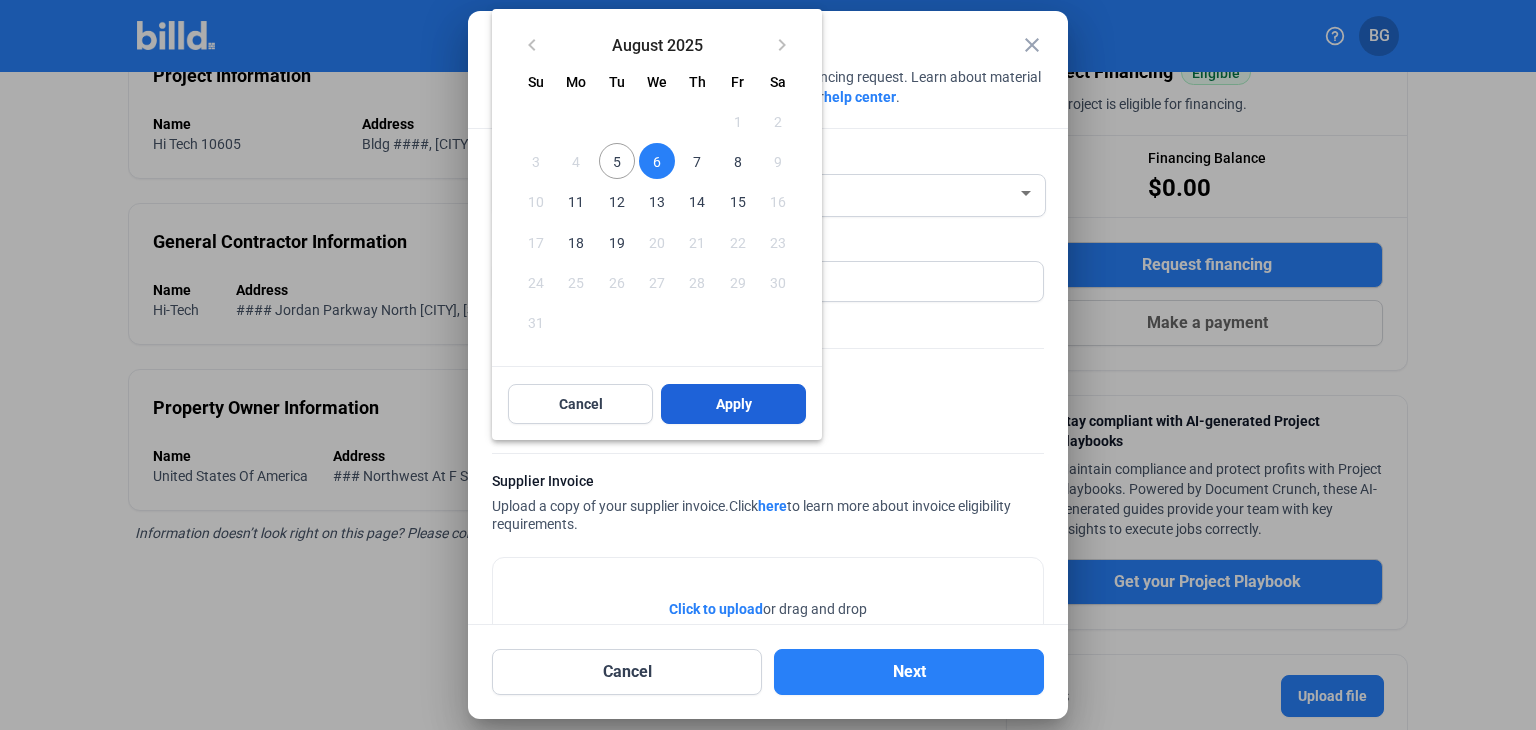 click on "Apply" at bounding box center (734, 404) 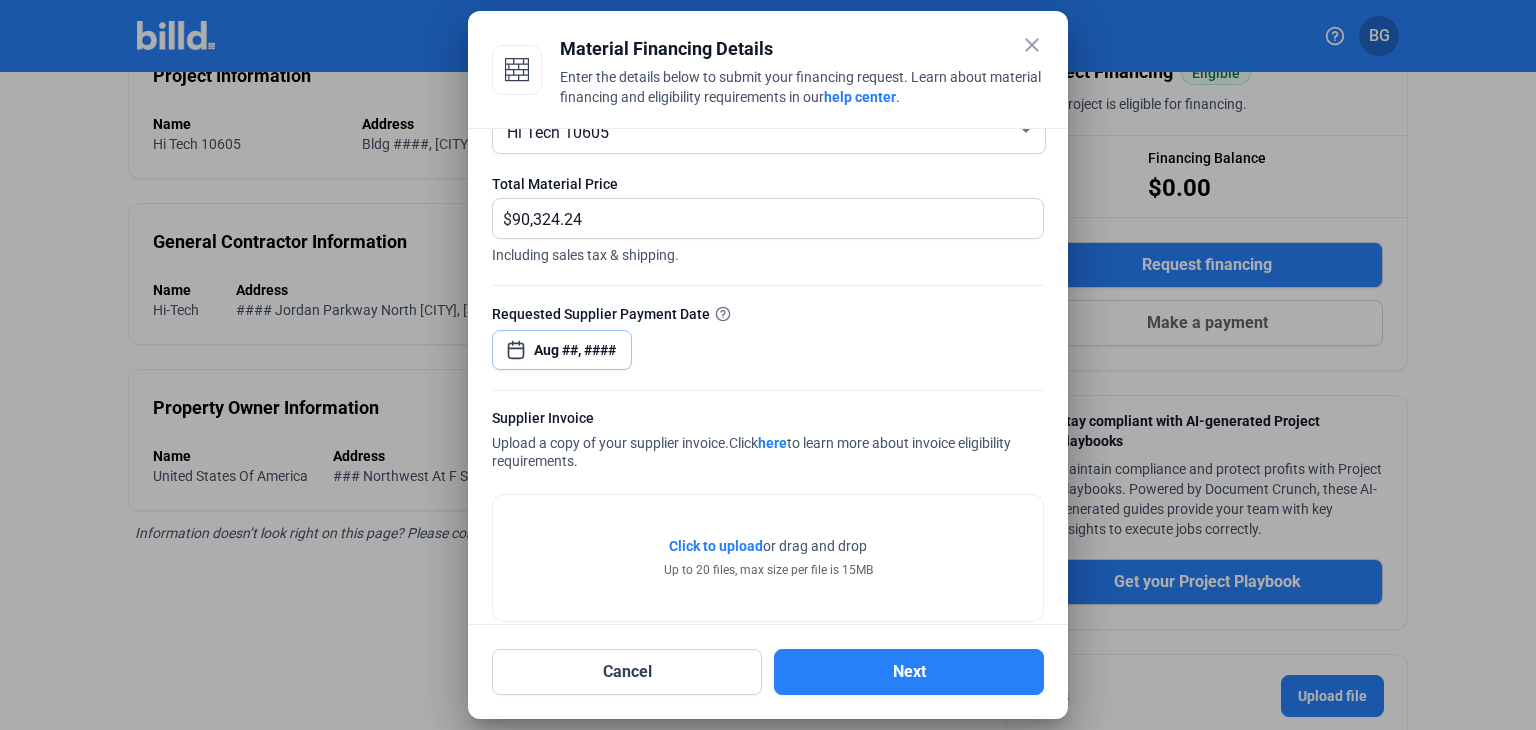 scroll, scrollTop: 92, scrollLeft: 0, axis: vertical 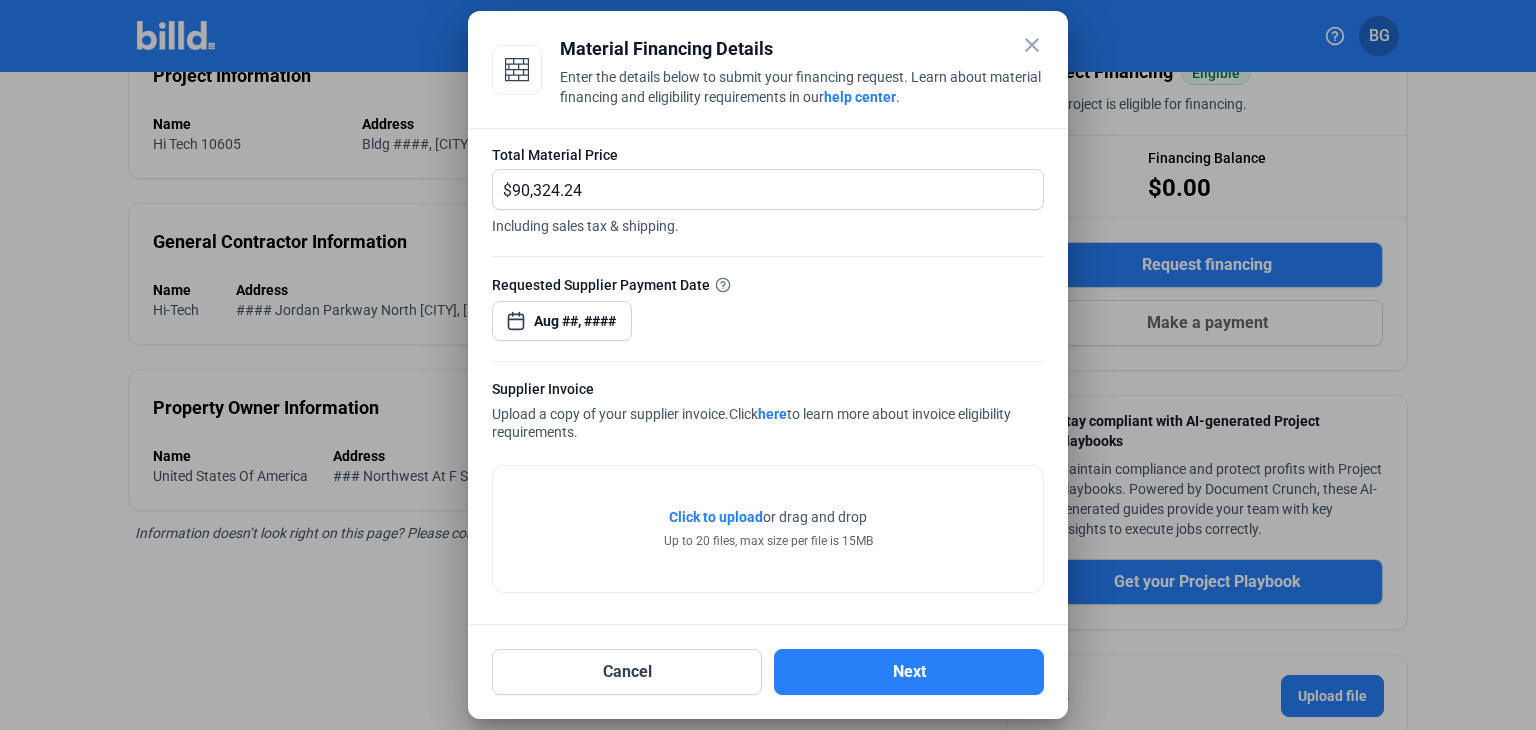 click on "Click to upload" 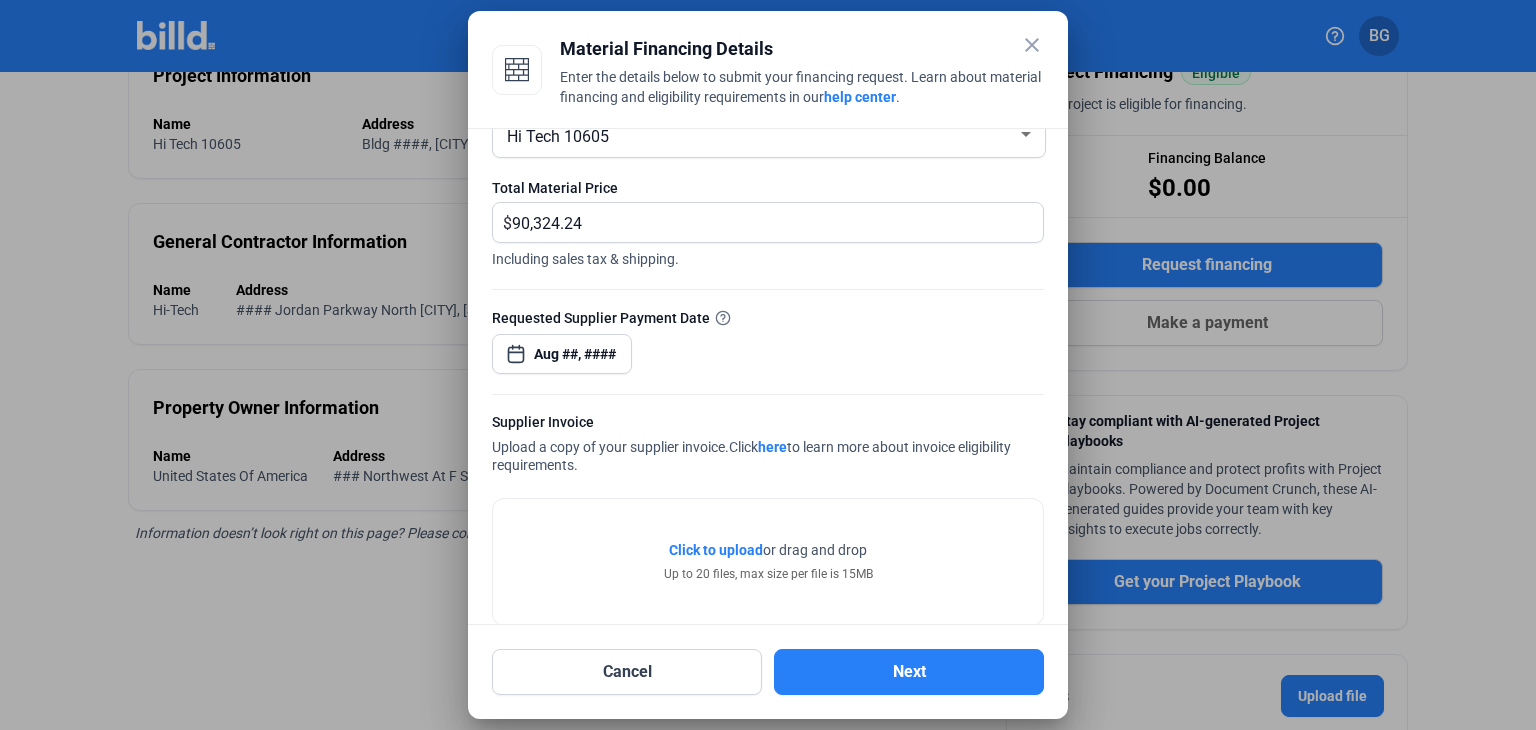 scroll, scrollTop: 92, scrollLeft: 0, axis: vertical 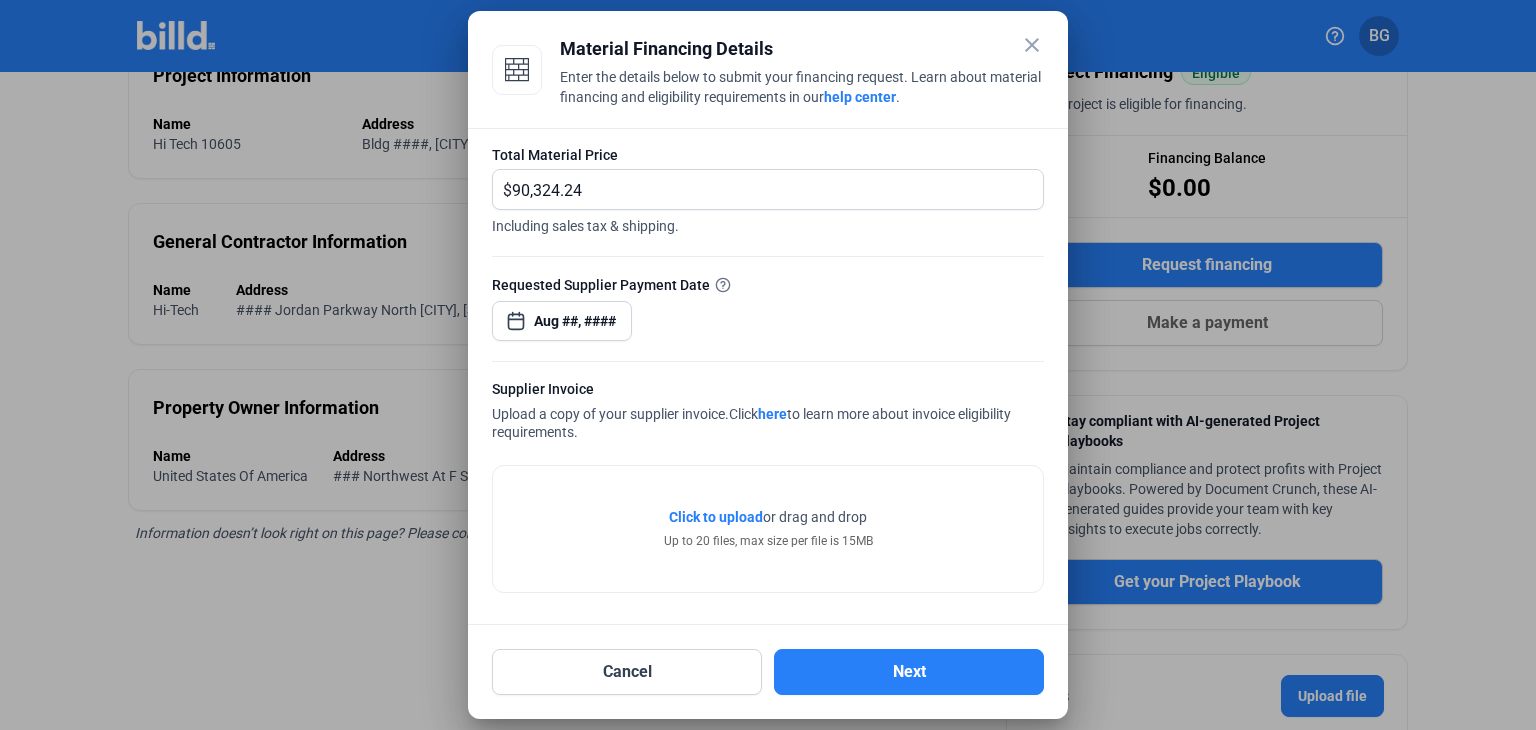 click on "Click to upload" 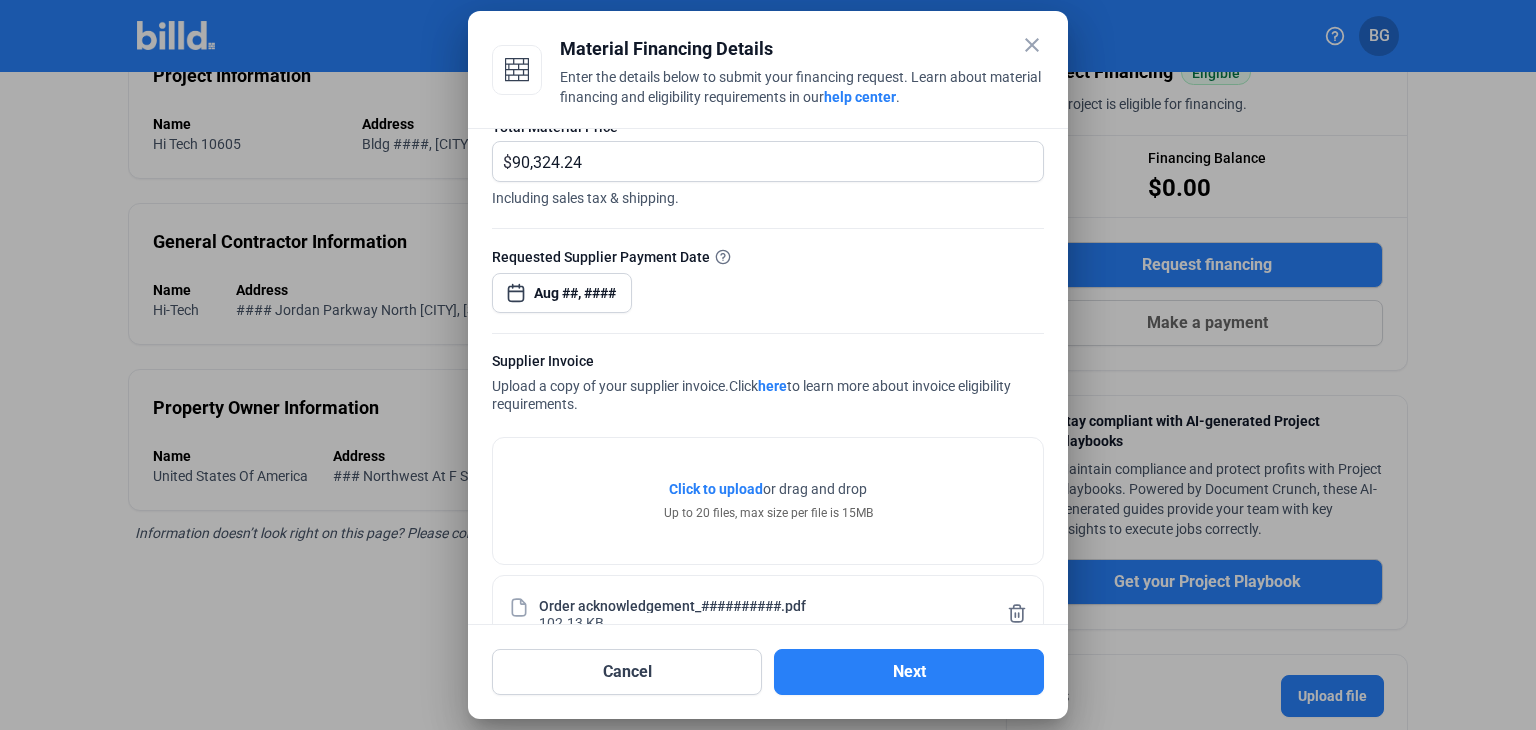 scroll, scrollTop: 314, scrollLeft: 0, axis: vertical 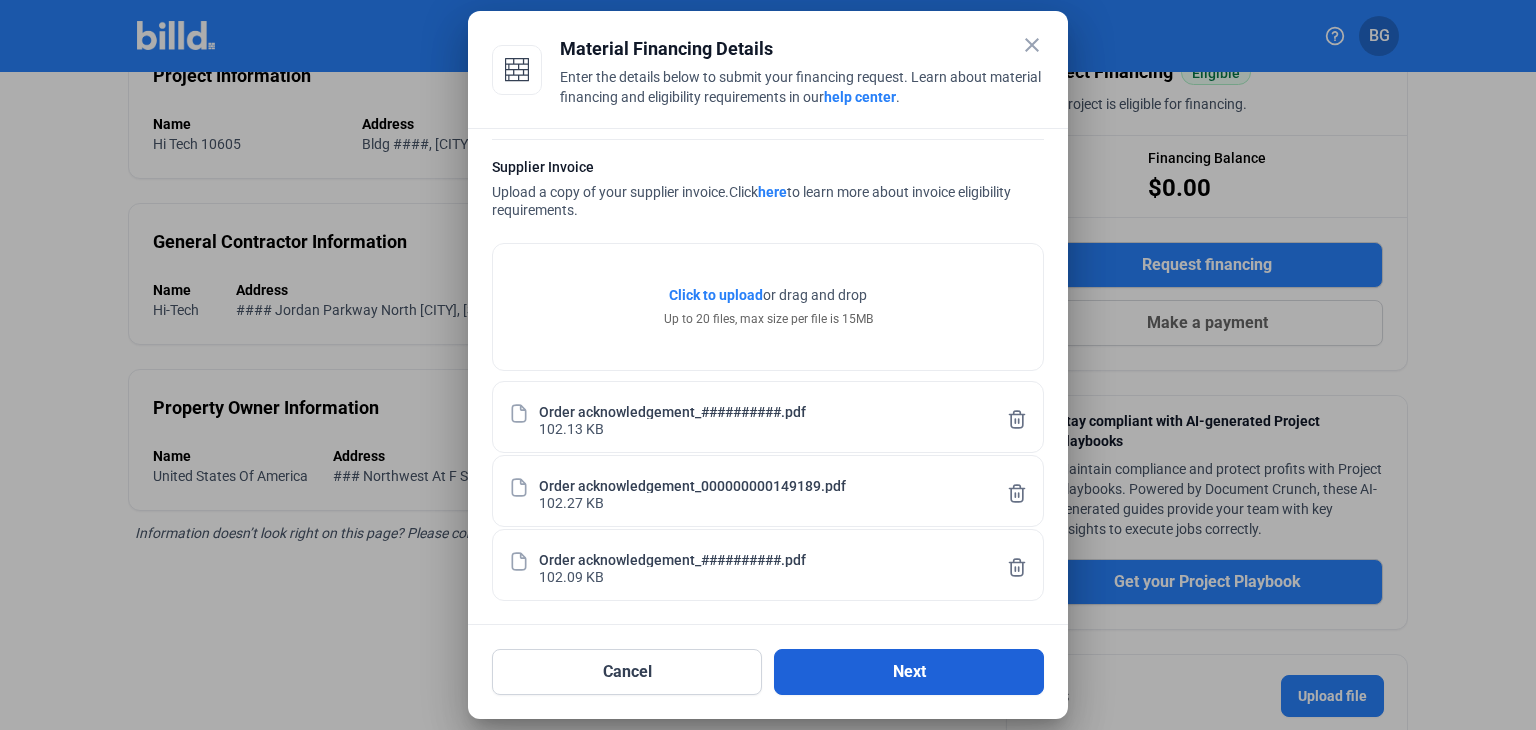 click on "Next" at bounding box center [909, 672] 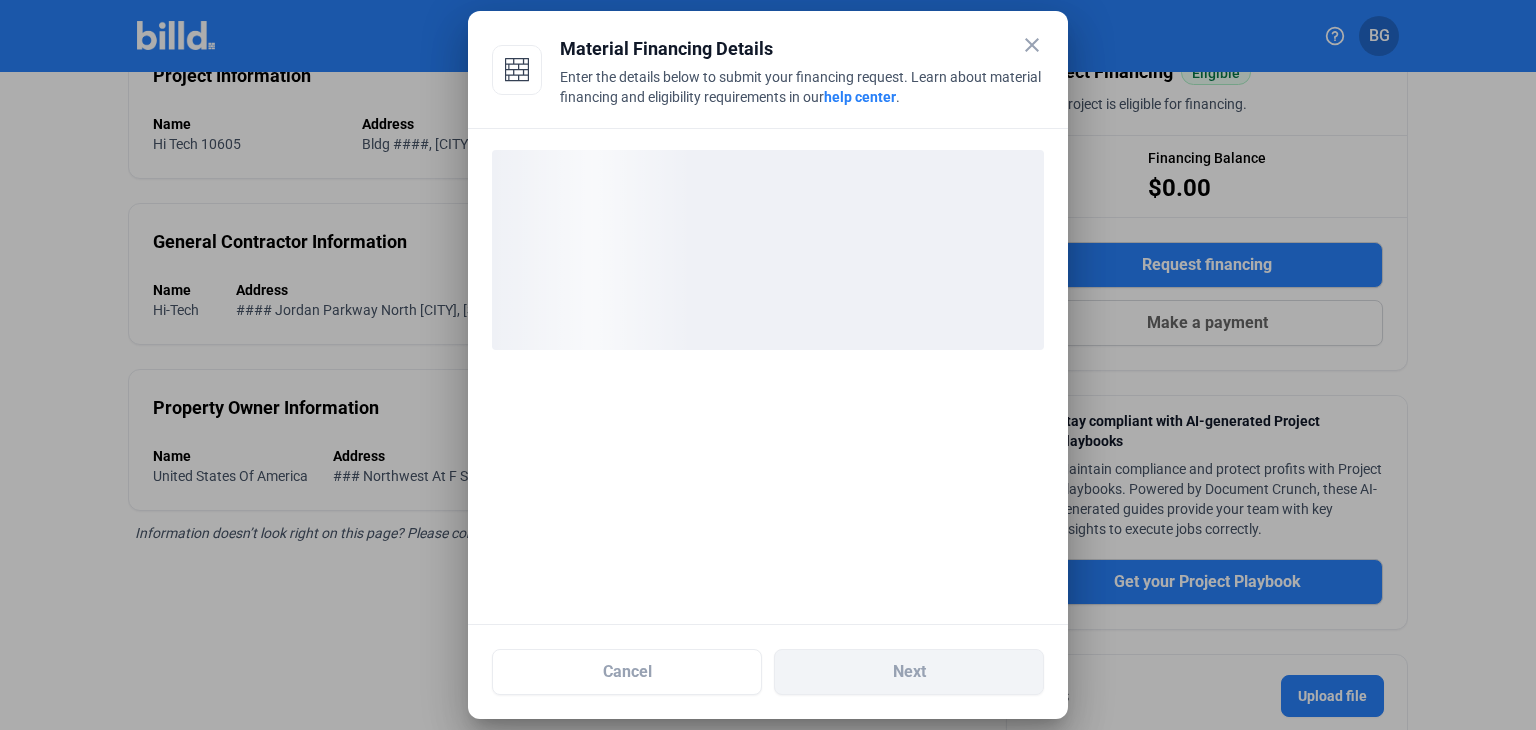 scroll, scrollTop: 0, scrollLeft: 0, axis: both 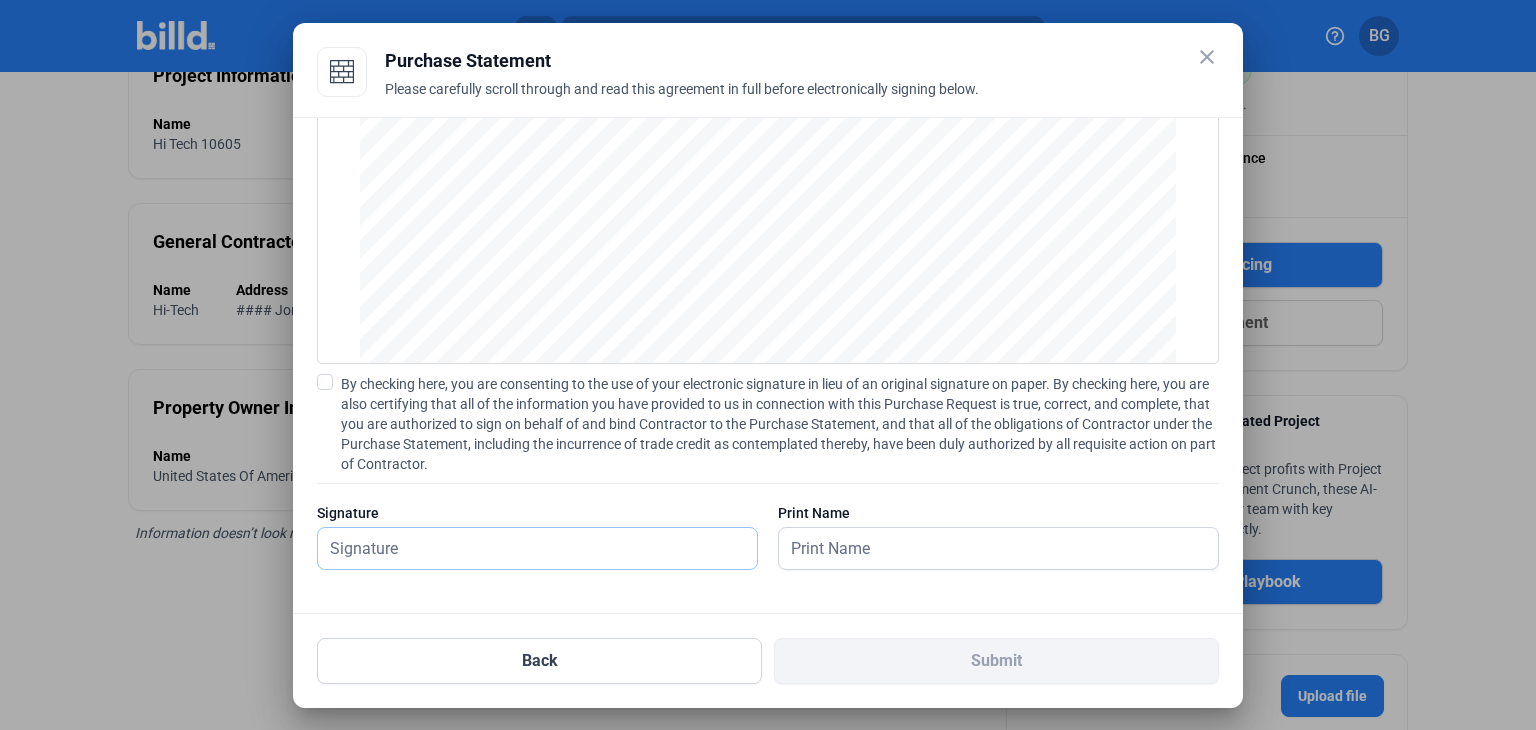 drag, startPoint x: 336, startPoint y: 543, endPoint x: 586, endPoint y: 473, distance: 259.6151 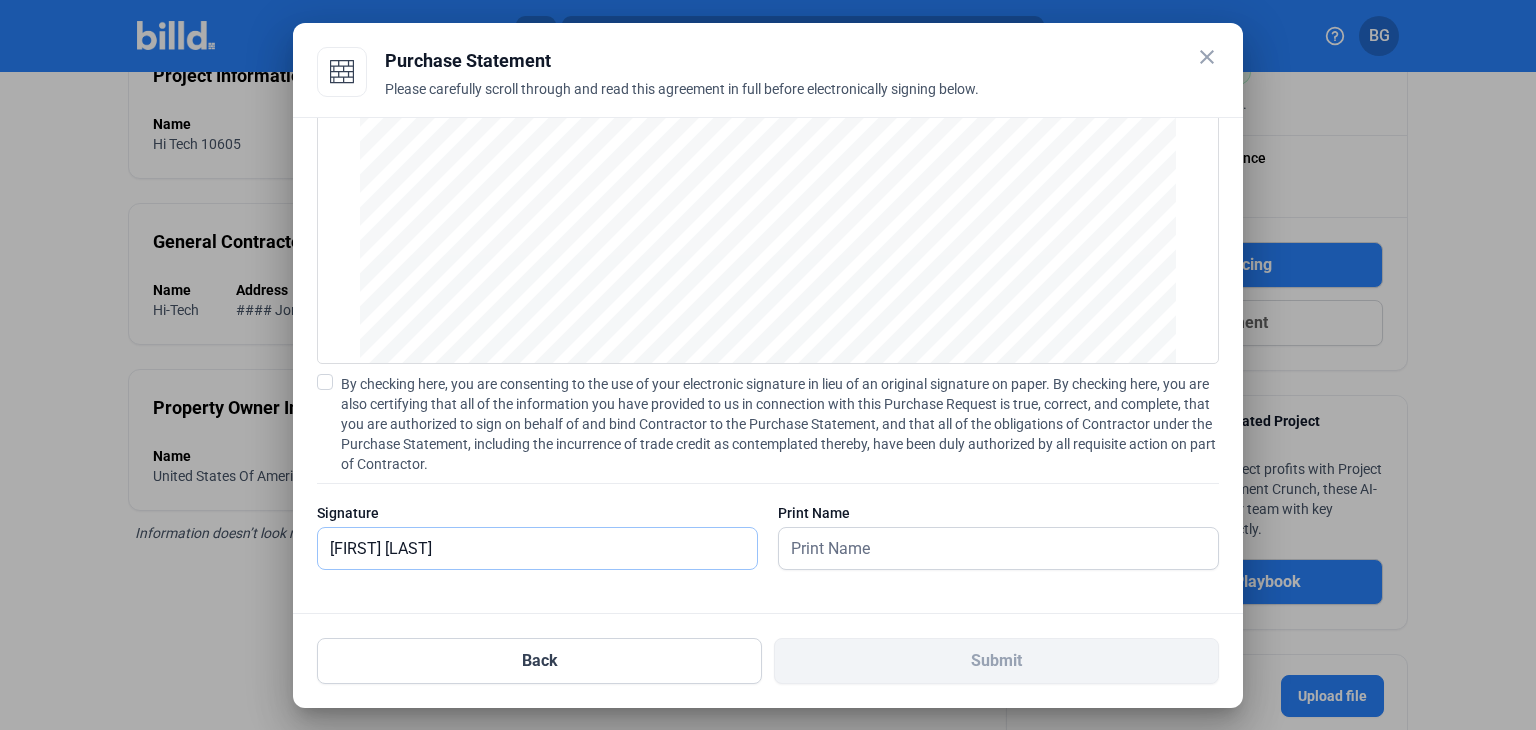type on "[FIRST] [LAST]" 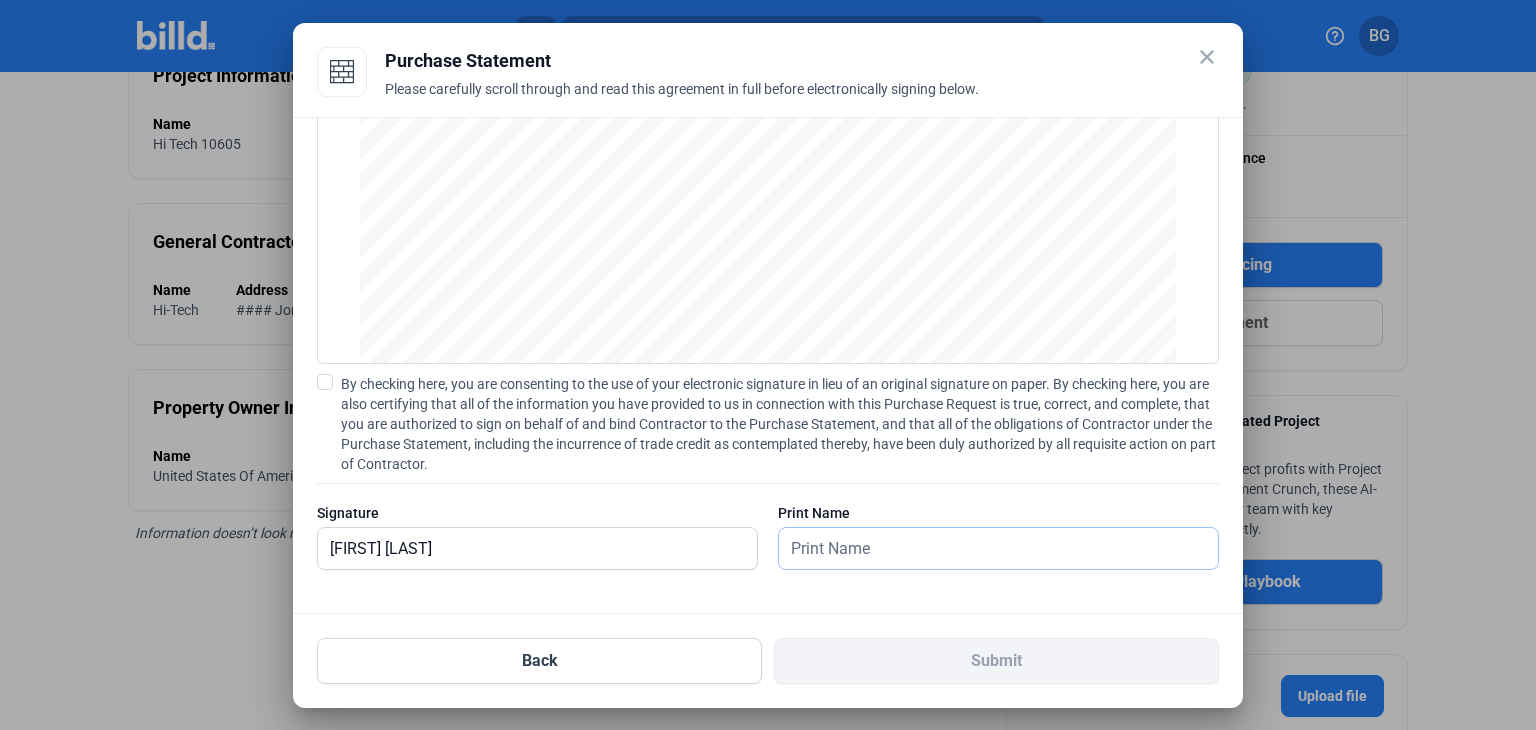 drag, startPoint x: 791, startPoint y: 536, endPoint x: 864, endPoint y: 538, distance: 73.02739 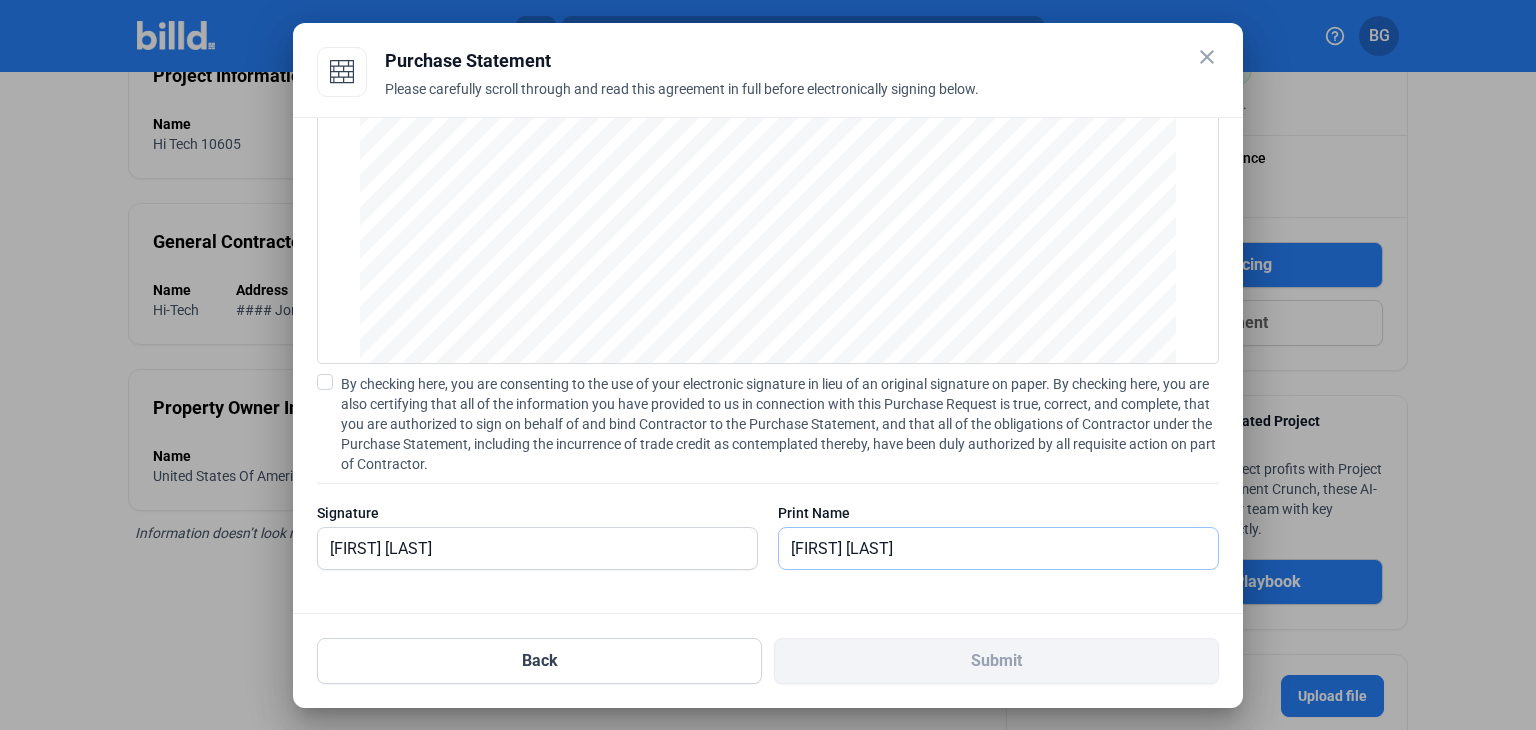 type on "[FIRST] [LAST]" 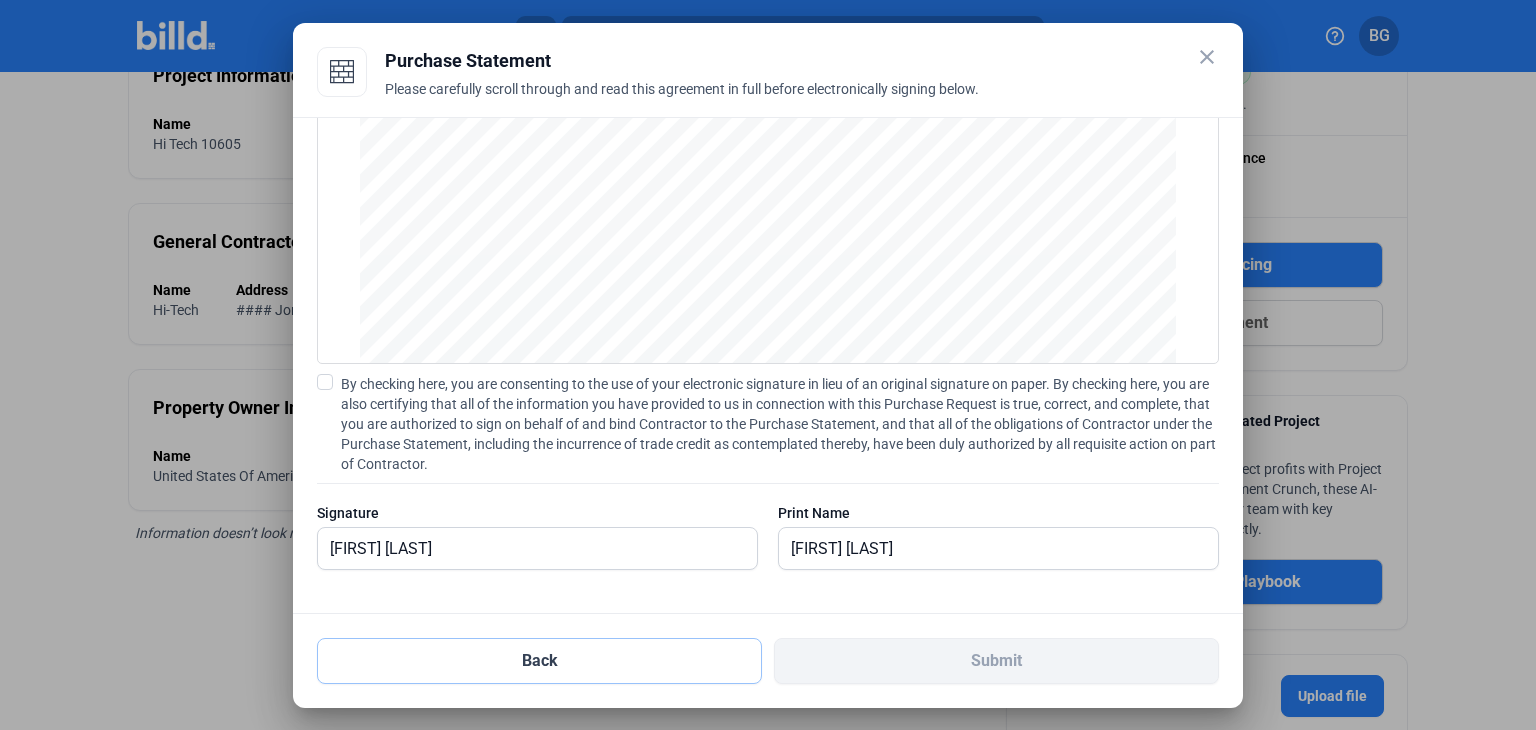 type 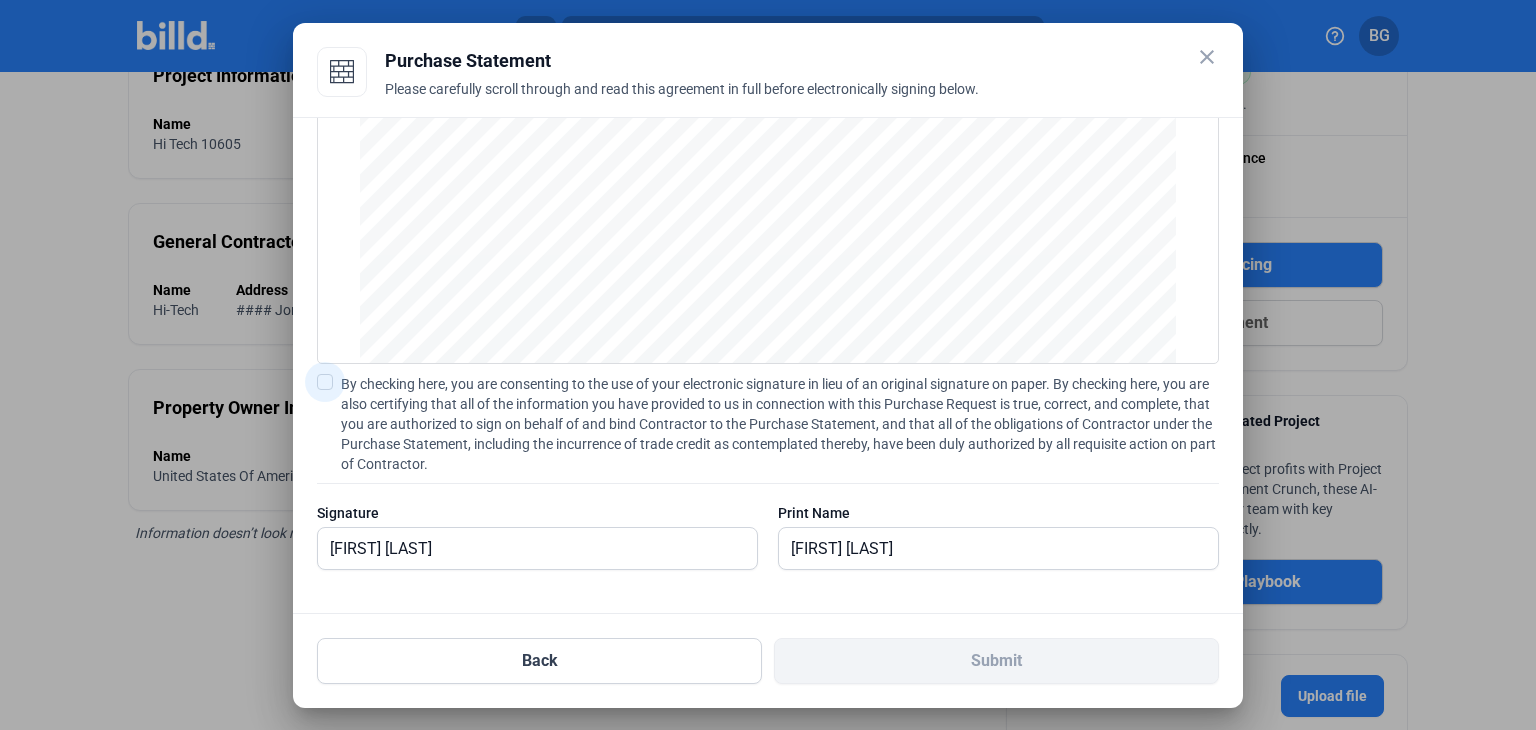 click at bounding box center (325, 382) 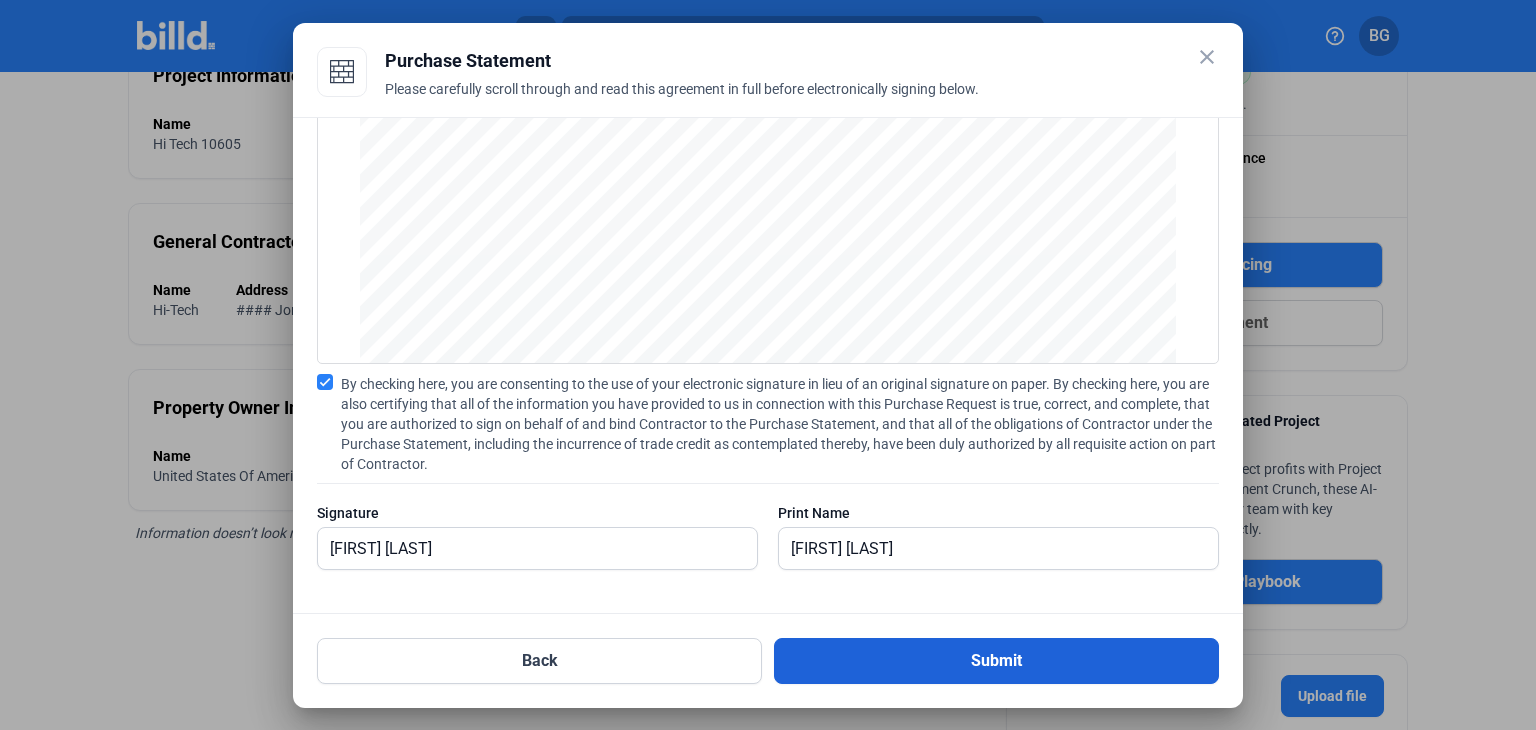 click on "Submit" at bounding box center (996, 661) 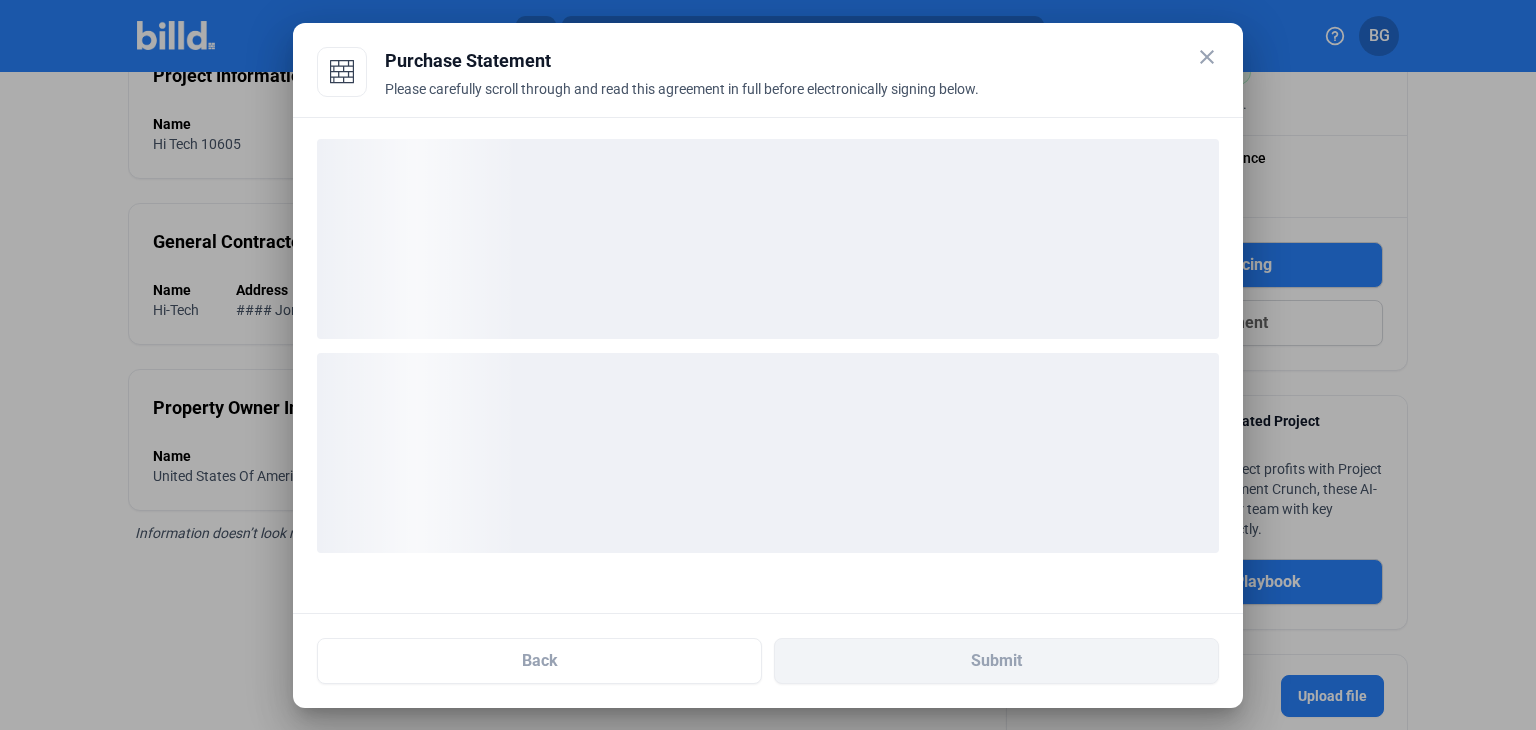 scroll, scrollTop: 0, scrollLeft: 0, axis: both 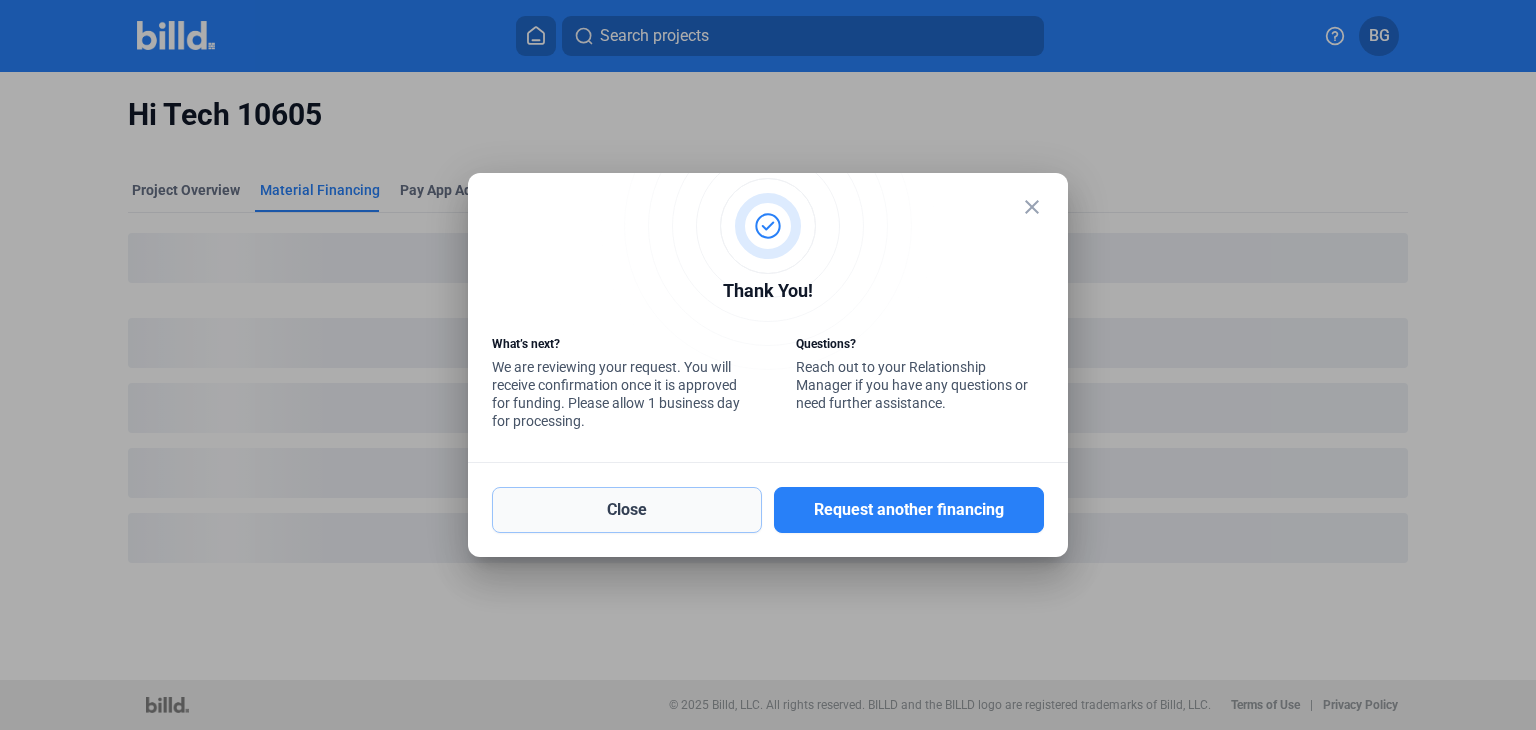 click on "Close" at bounding box center (627, 510) 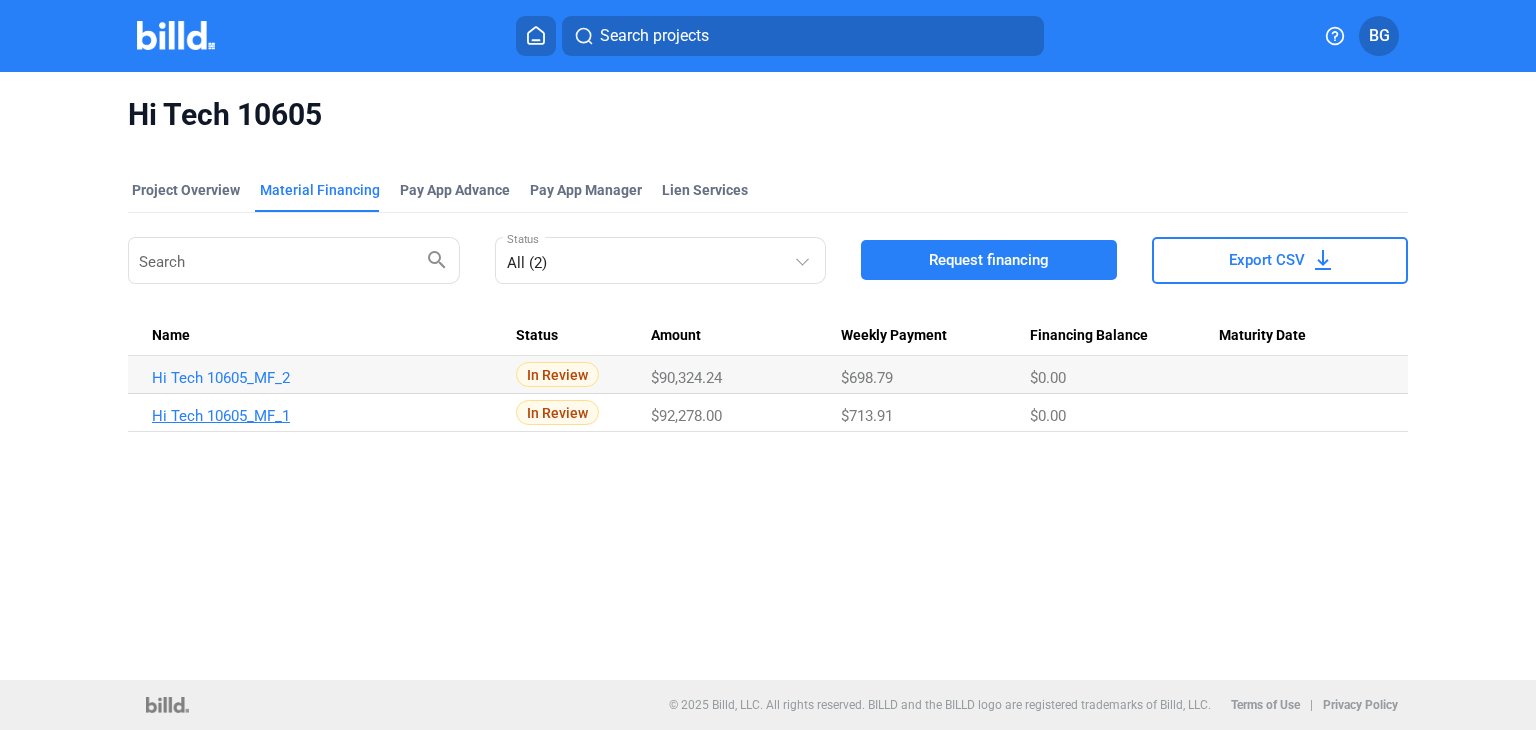 click on "Hi Tech 10605_MF_1" at bounding box center [325, 378] 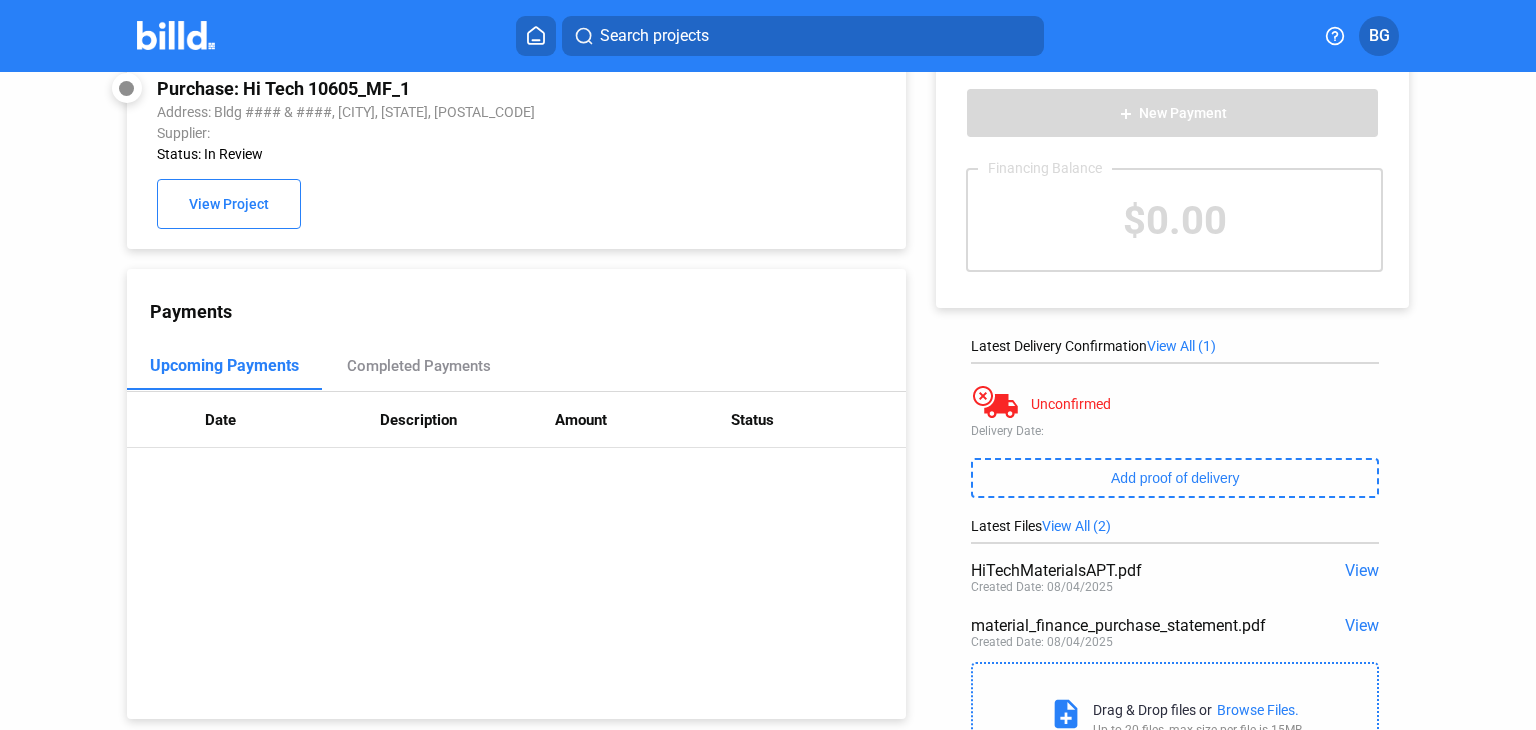 scroll, scrollTop: 0, scrollLeft: 0, axis: both 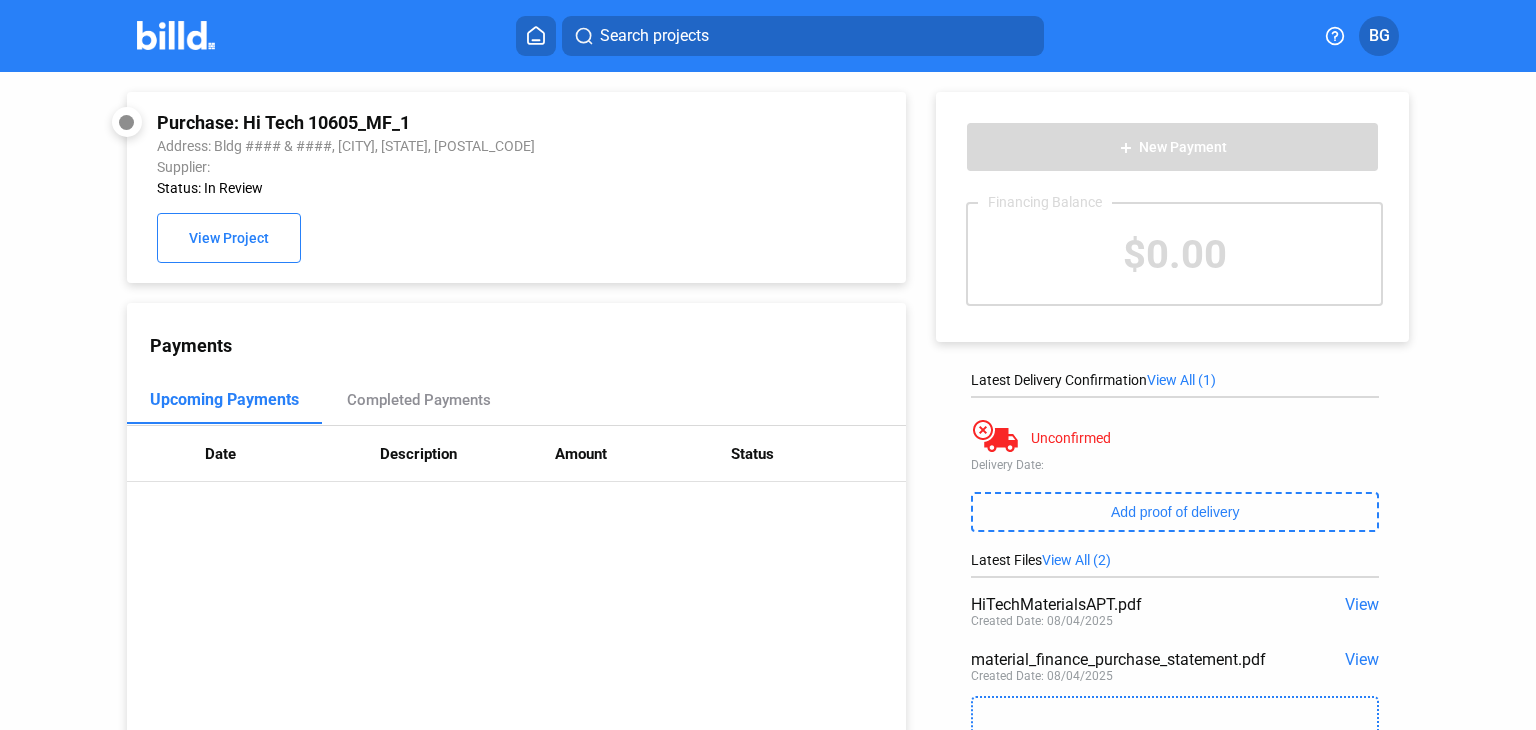click 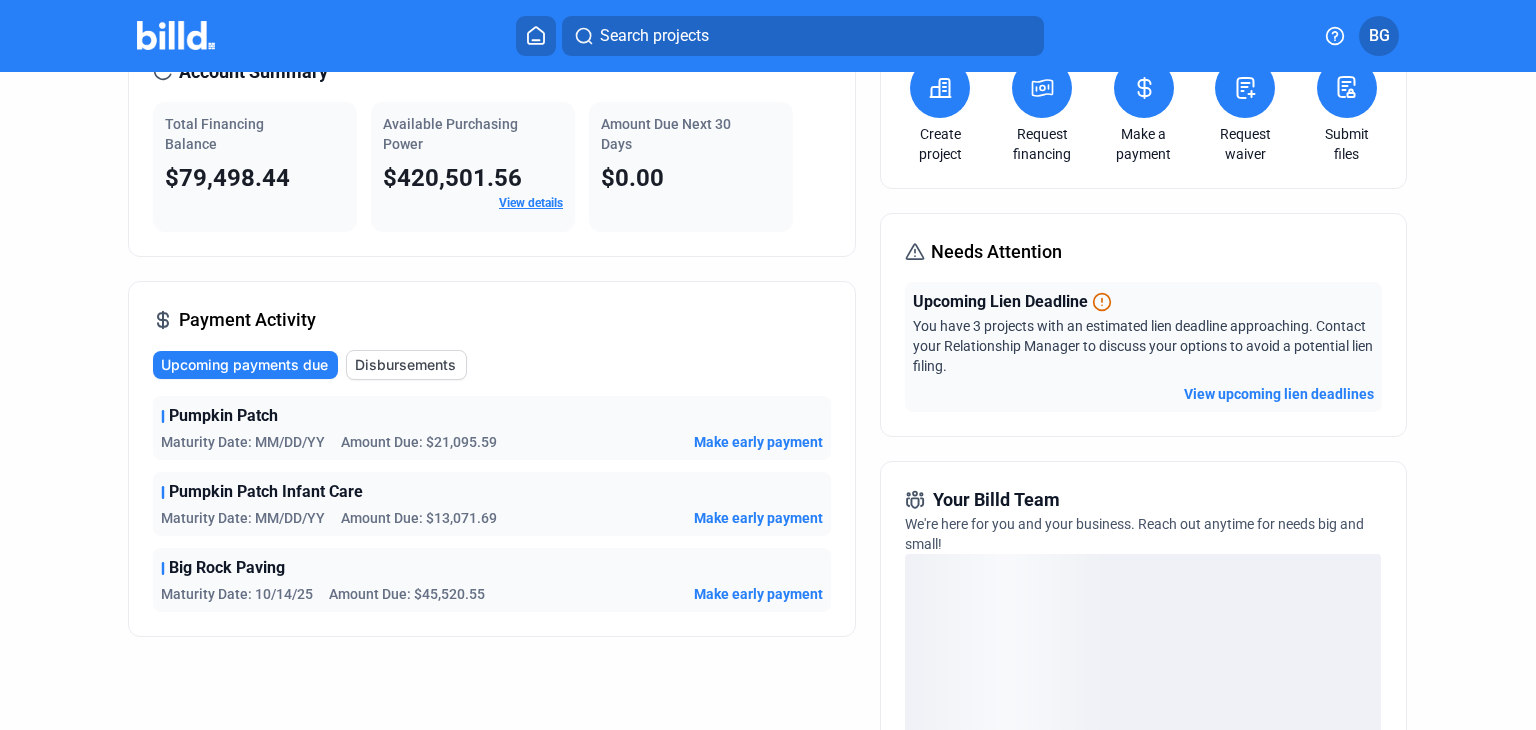 scroll, scrollTop: 0, scrollLeft: 0, axis: both 